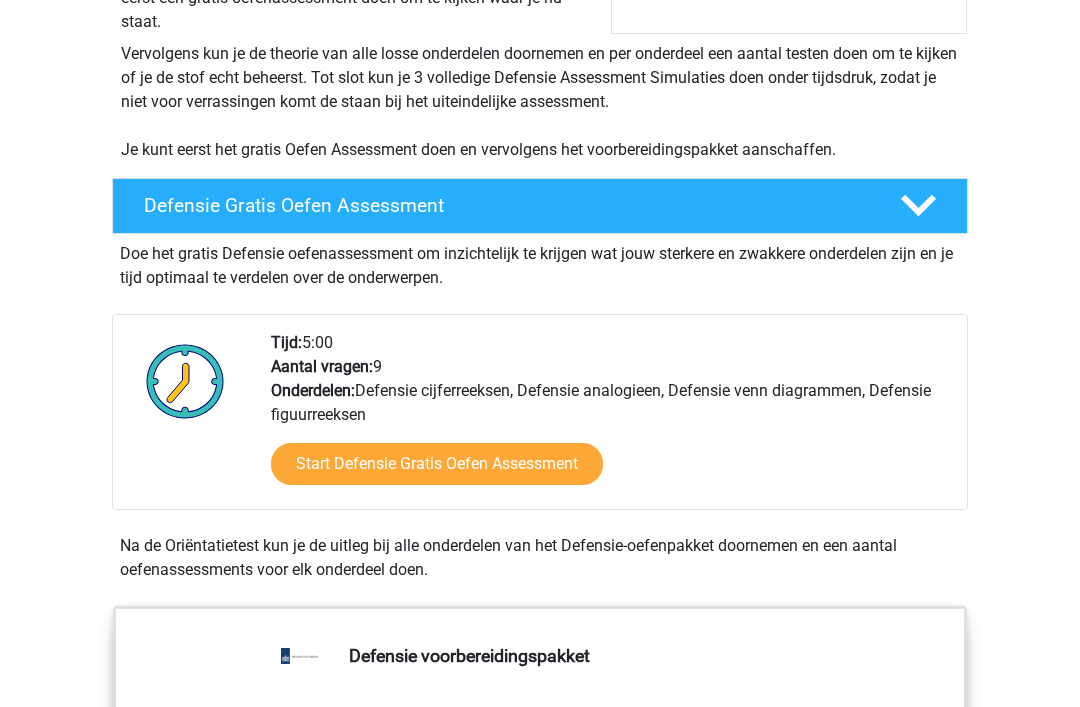 scroll, scrollTop: 392, scrollLeft: 0, axis: vertical 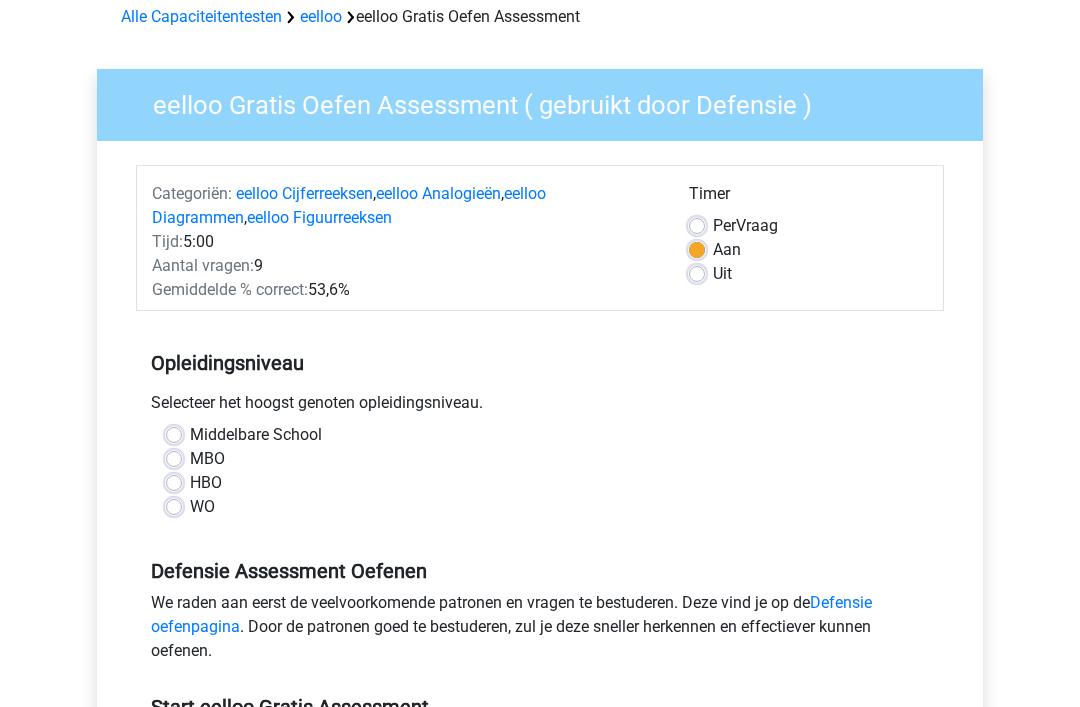click on "Middelbare School" at bounding box center [256, 435] 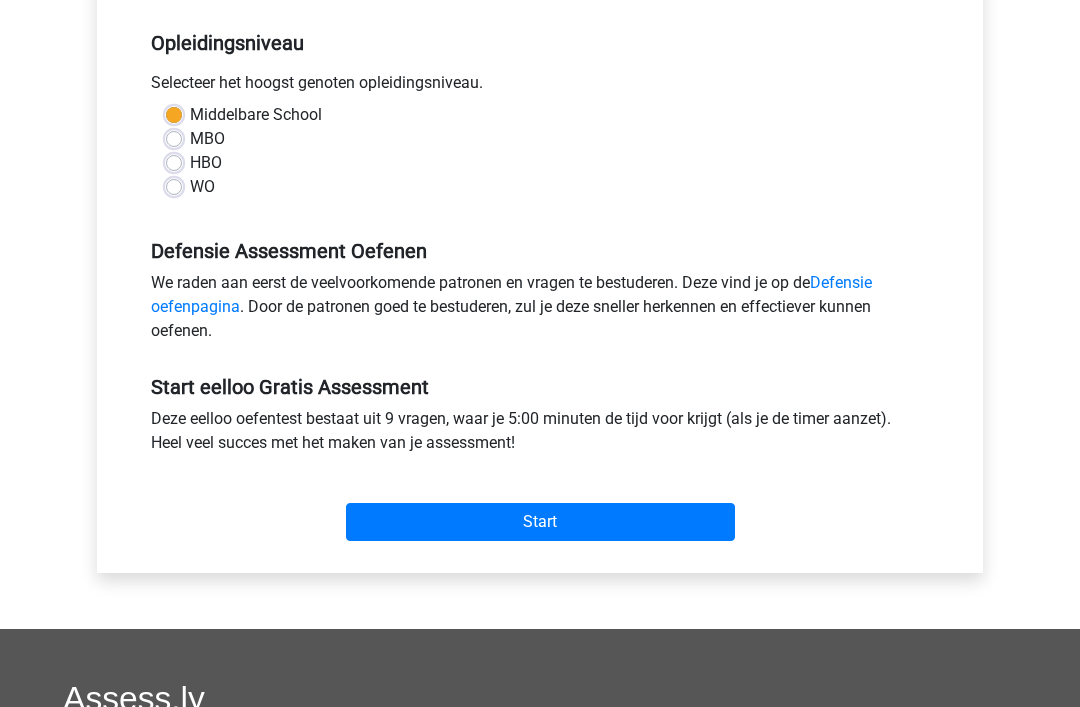 scroll, scrollTop: 417, scrollLeft: 0, axis: vertical 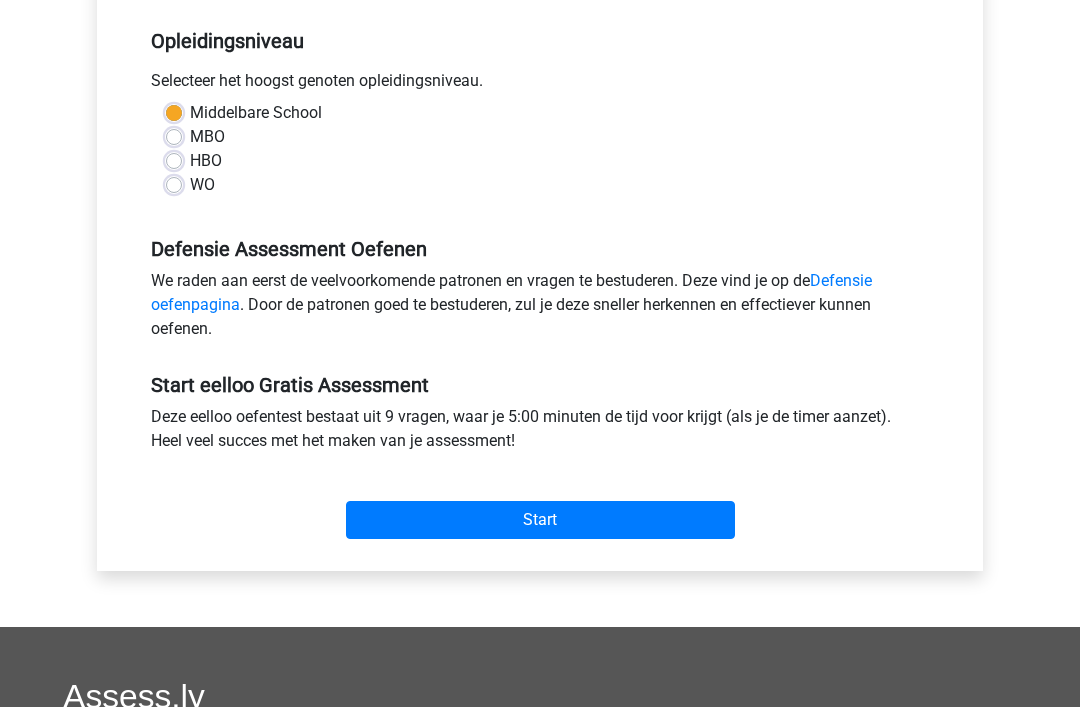 click on "Start" at bounding box center [540, 520] 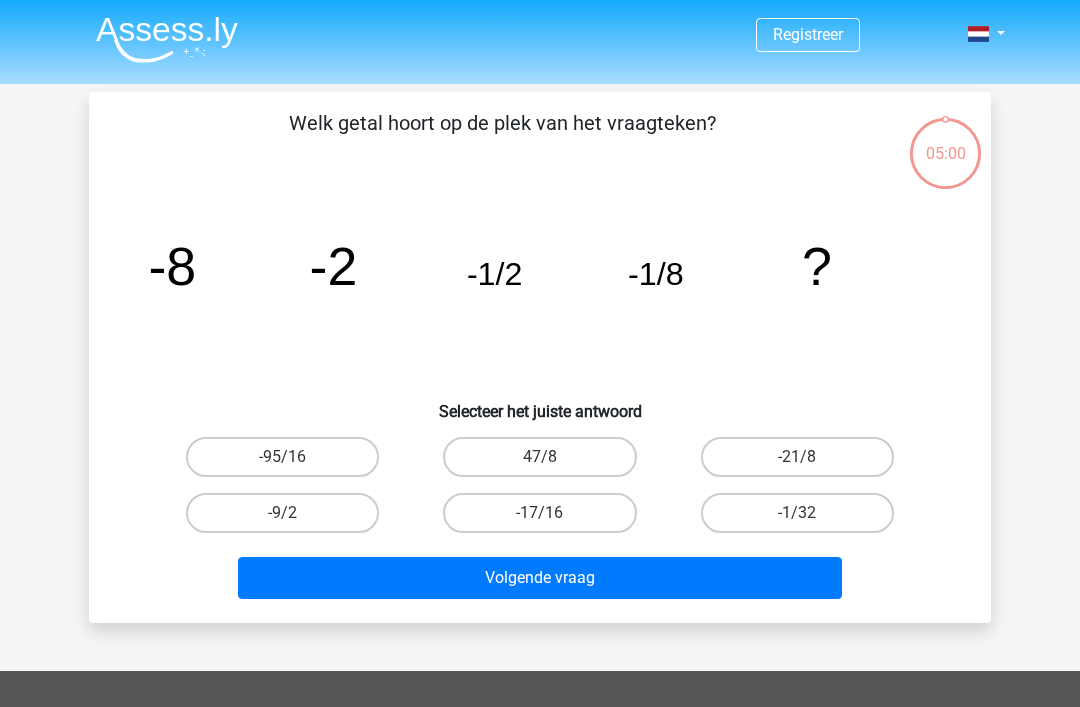 scroll, scrollTop: 0, scrollLeft: 0, axis: both 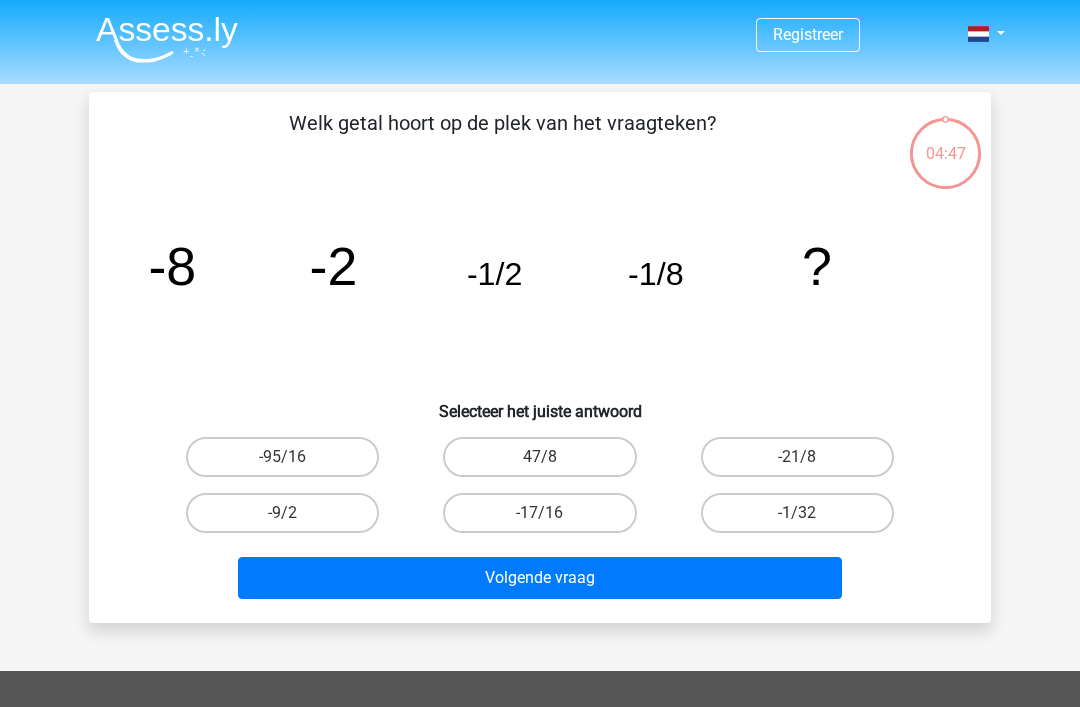 click on "-1/32" at bounding box center [797, 513] 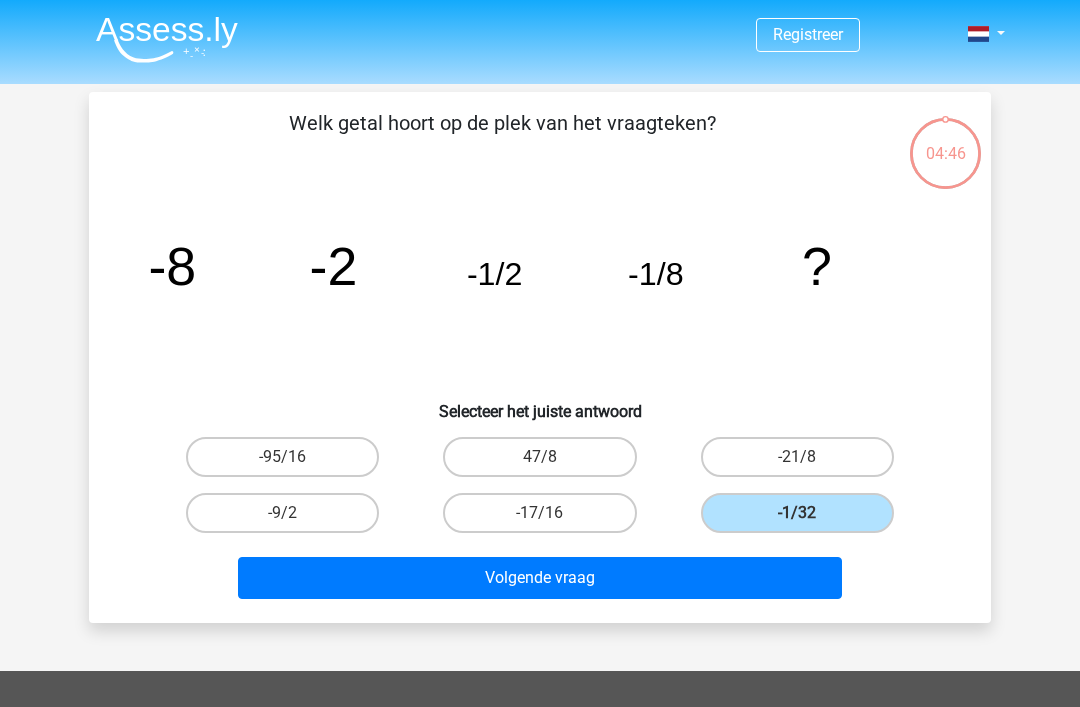 click on "Volgende vraag" at bounding box center [540, 578] 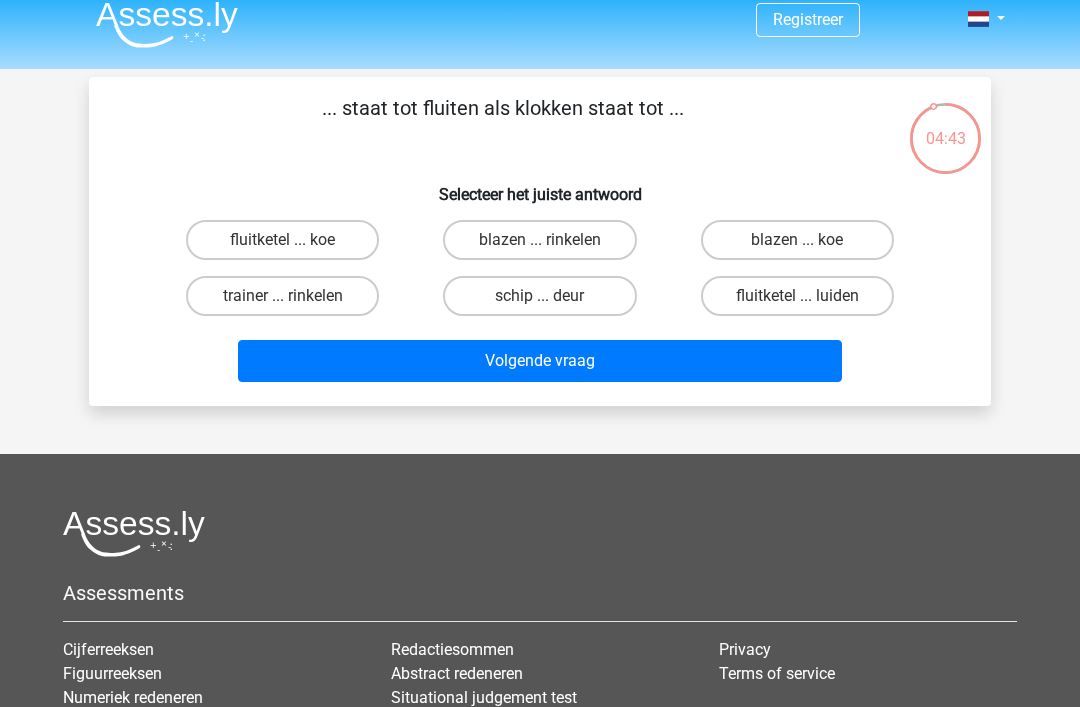 scroll, scrollTop: 0, scrollLeft: 0, axis: both 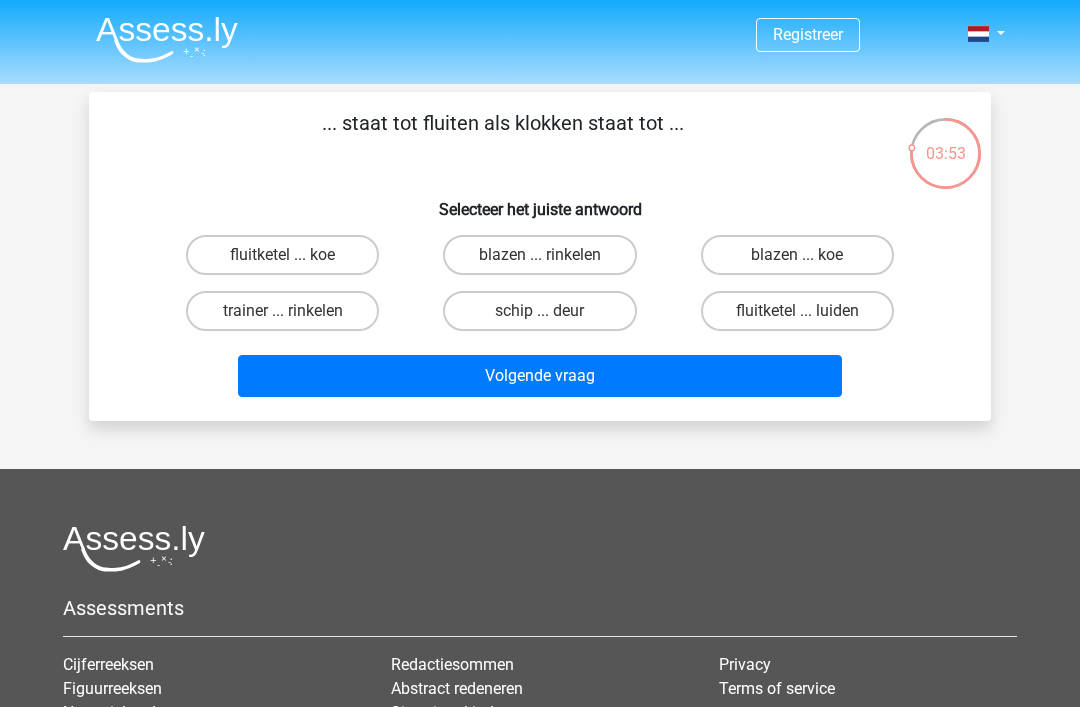 click on "fluitketel ... luiden" at bounding box center [797, 311] 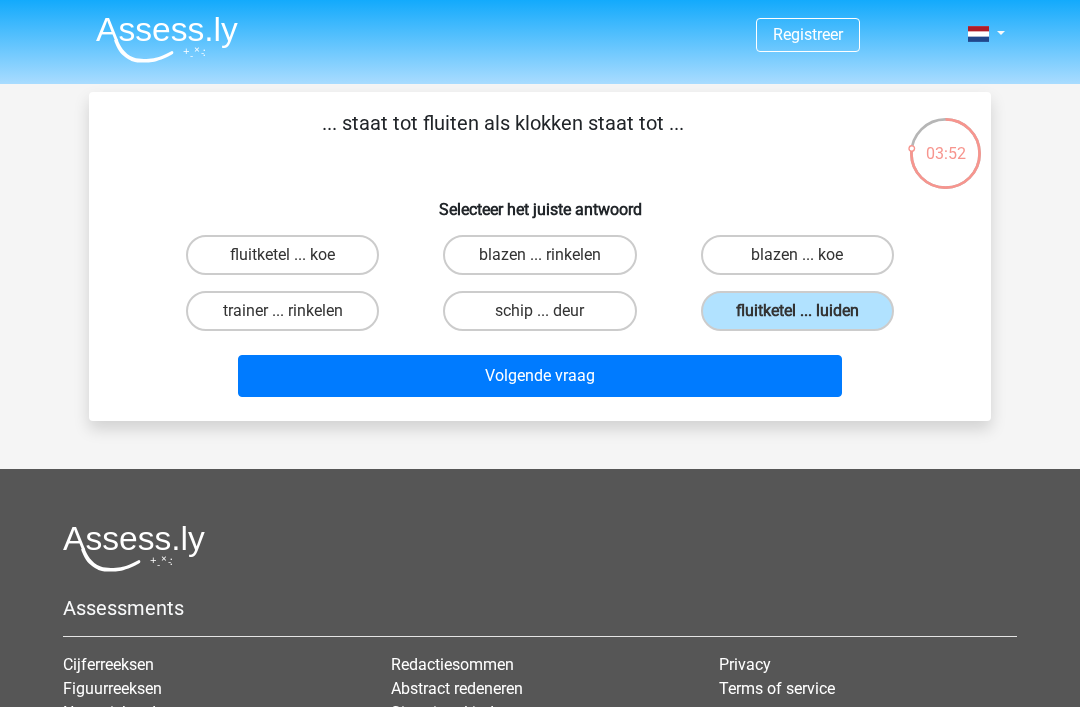 click on "Volgende vraag" at bounding box center (540, 376) 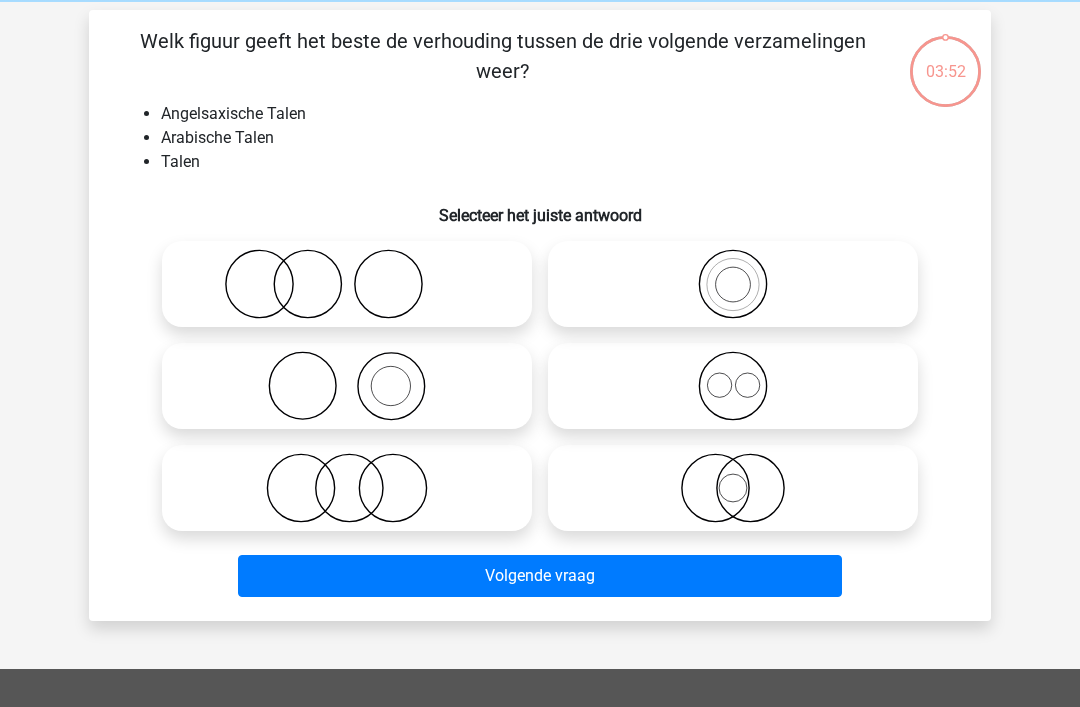 scroll, scrollTop: 92, scrollLeft: 0, axis: vertical 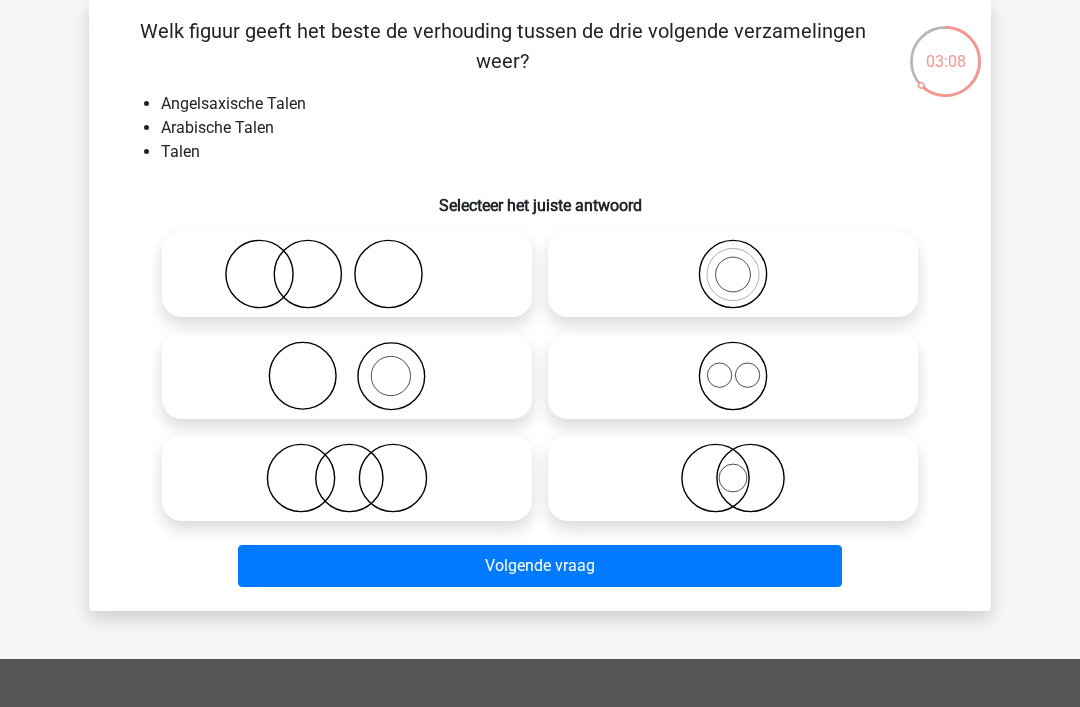 click 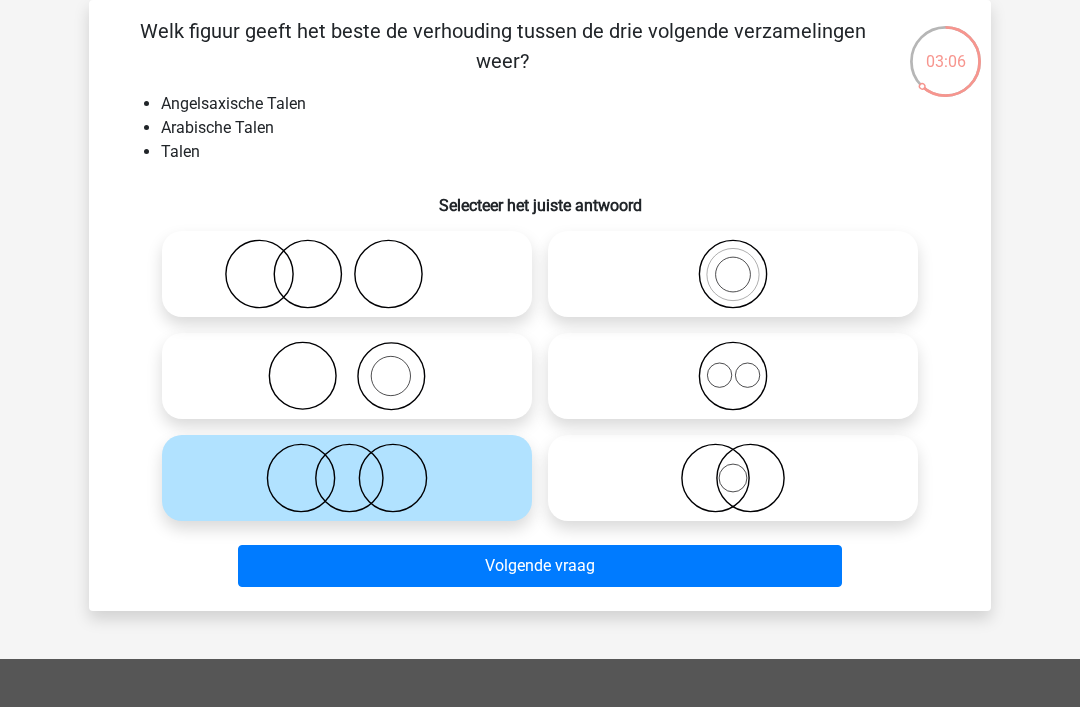 click on "Volgende vraag" at bounding box center (540, 566) 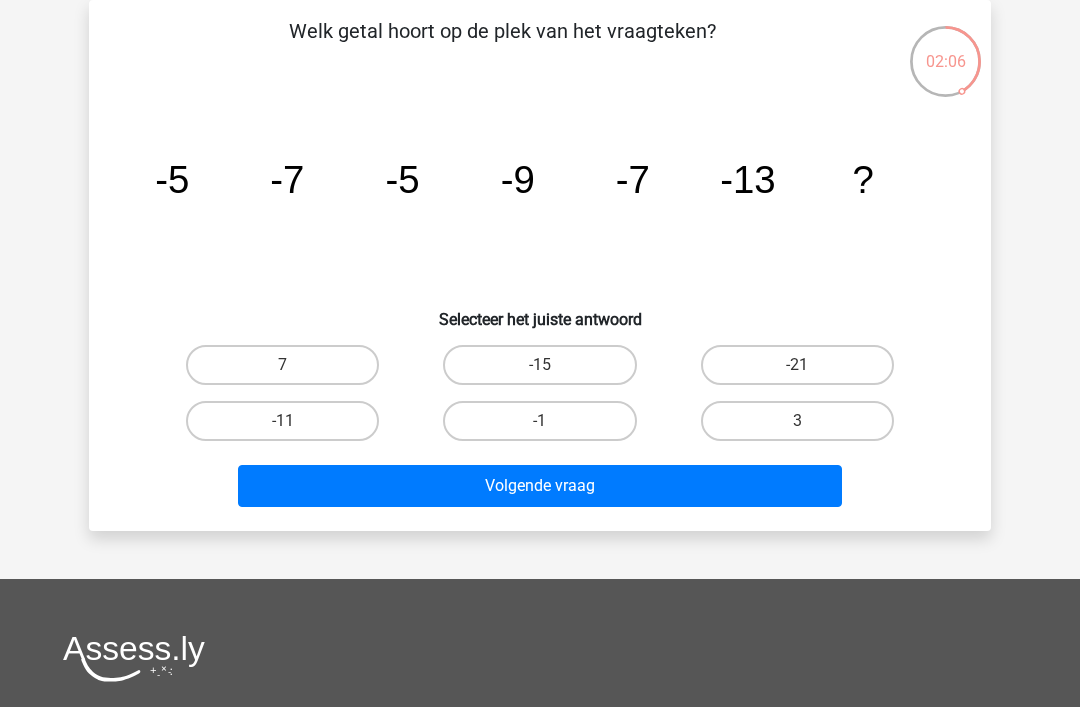 click on "-11" at bounding box center [282, 421] 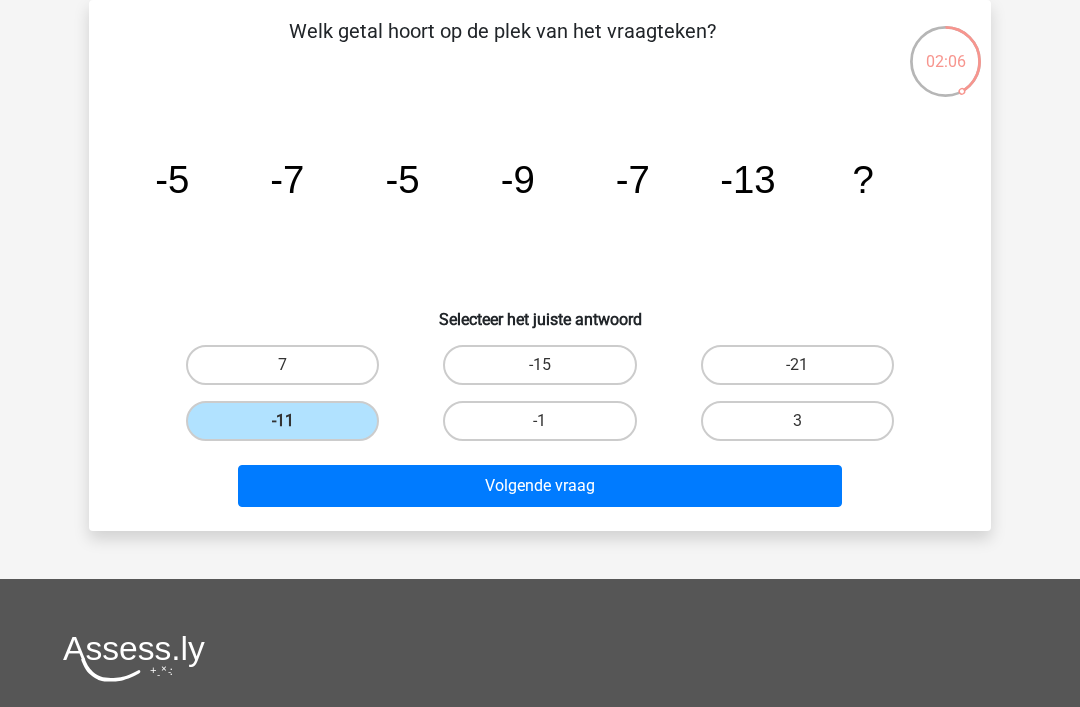 click on "Volgende vraag" at bounding box center [540, 486] 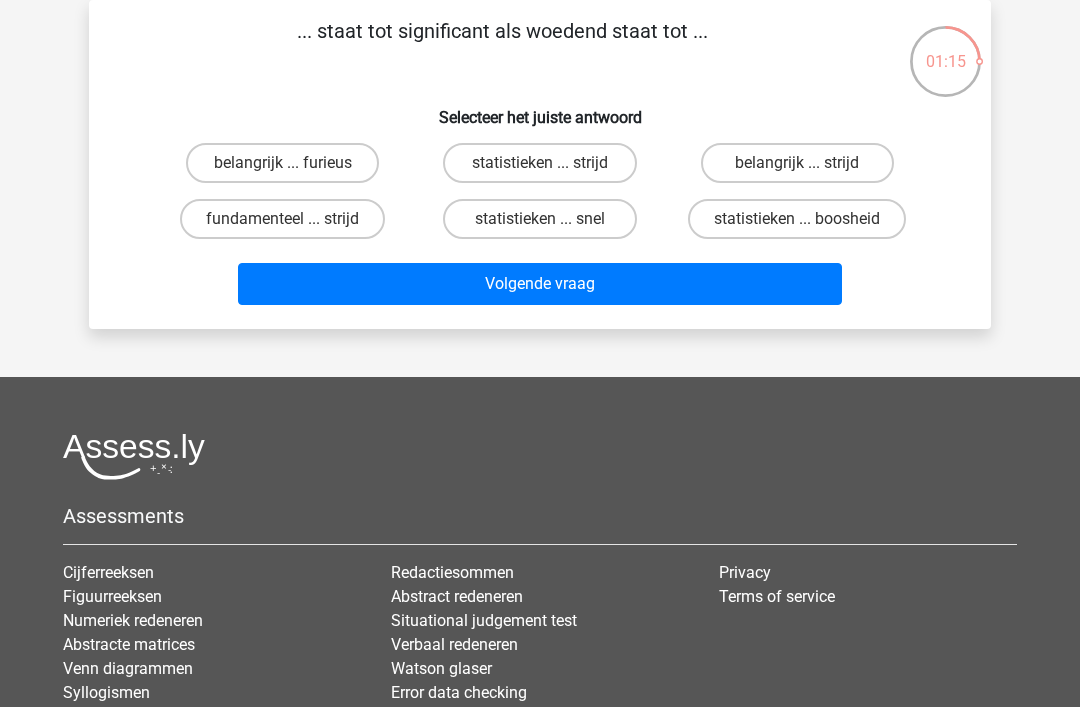 click on "belangrijk ... furieus" at bounding box center (289, 169) 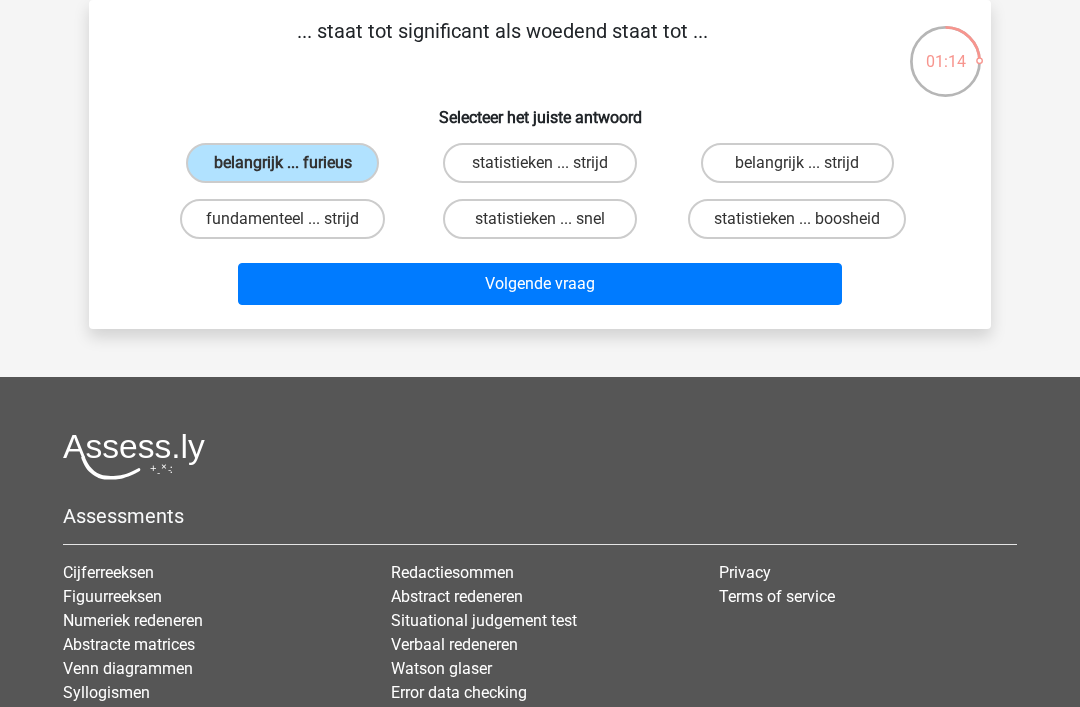 click on "Volgende vraag" at bounding box center (540, 284) 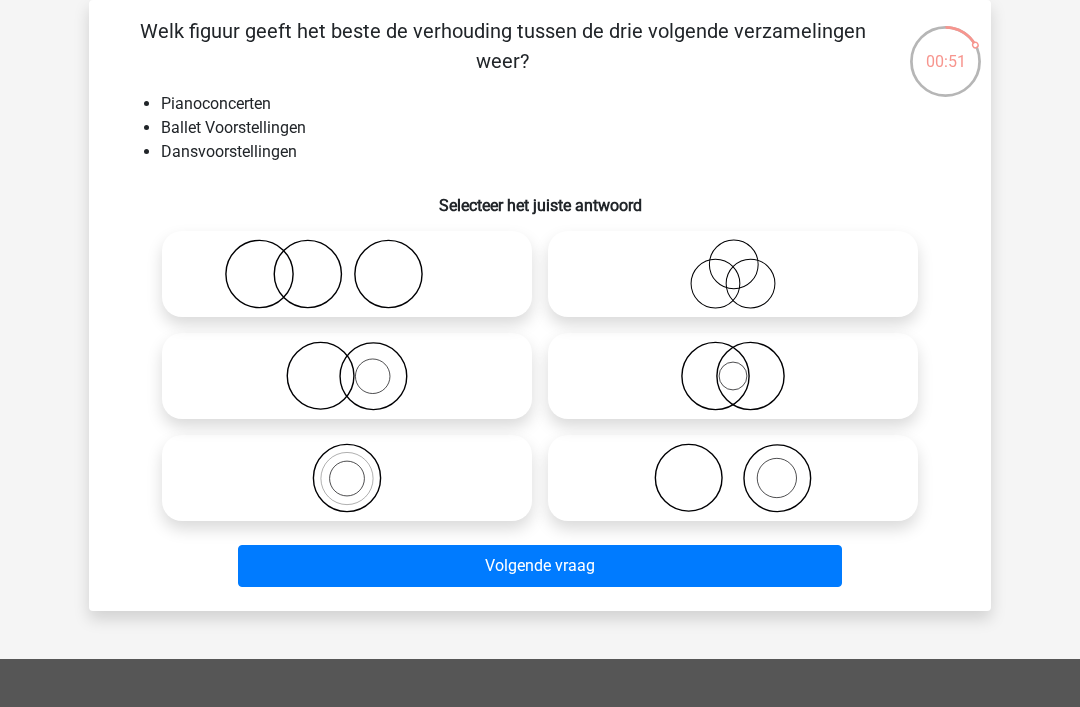 click 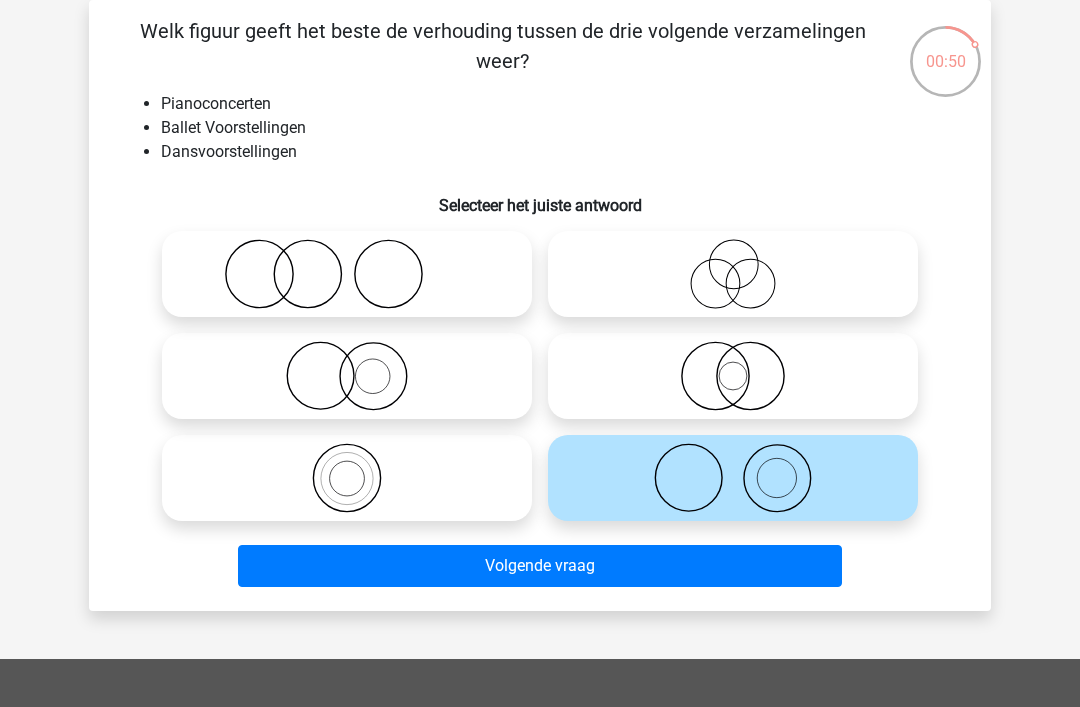 click on "Volgende vraag" at bounding box center (540, 566) 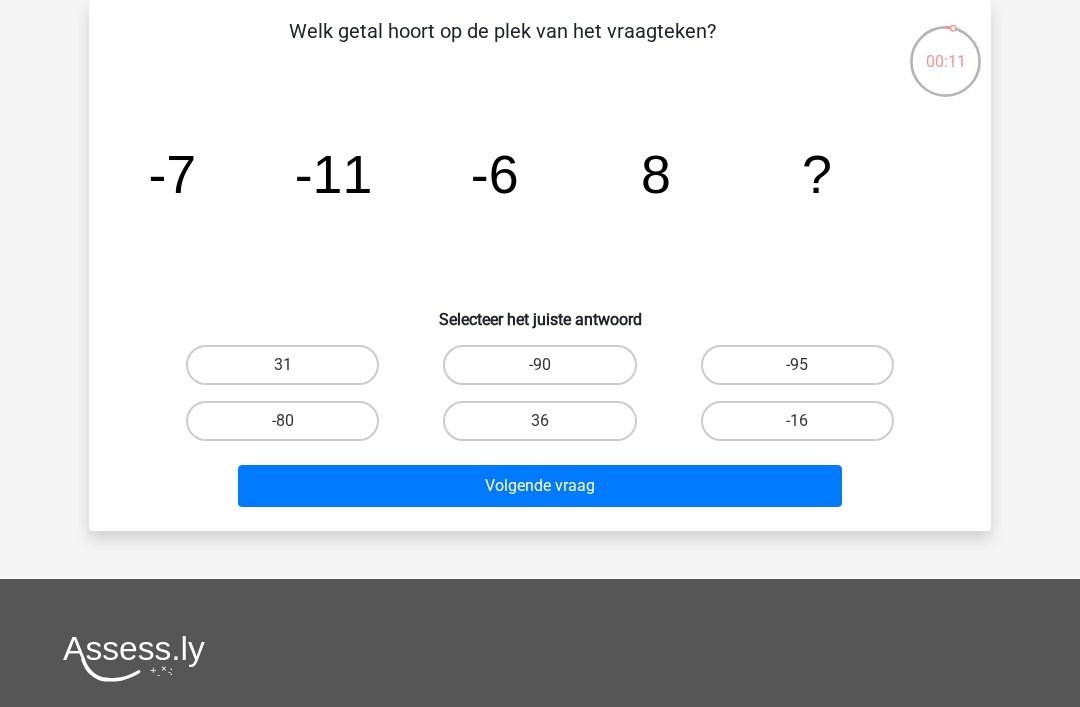 click on "-16" at bounding box center (797, 421) 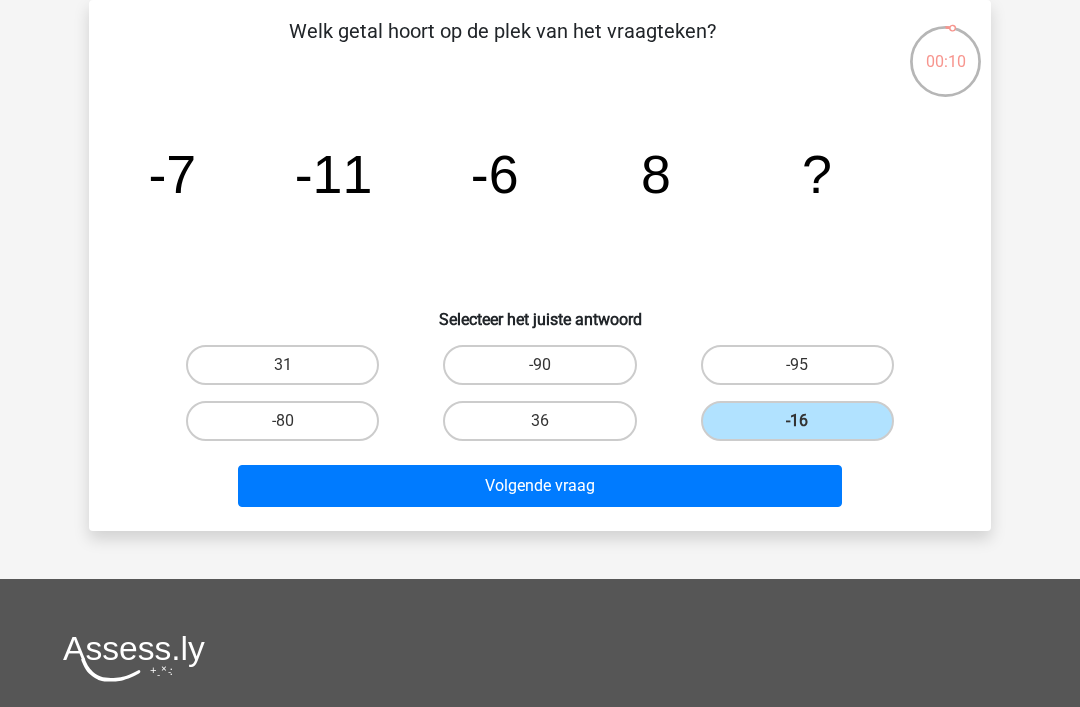 click on "Volgende vraag" at bounding box center [540, 486] 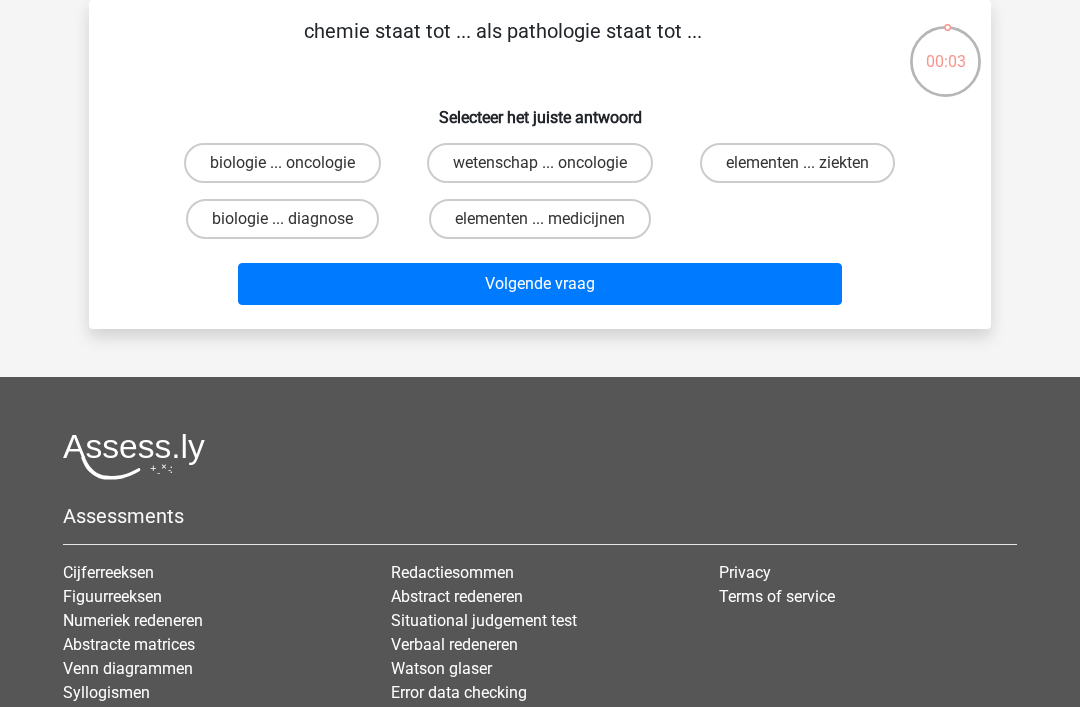 click on "wetenschap ... oncologie" at bounding box center (540, 163) 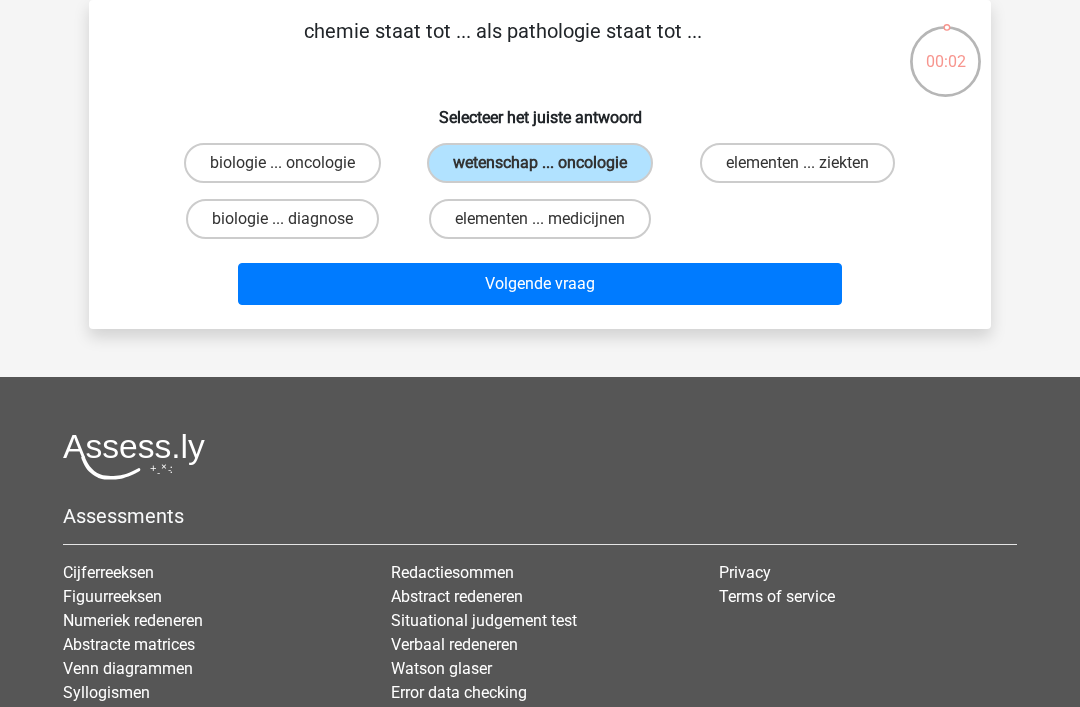 click on "Volgende vraag" at bounding box center (540, 284) 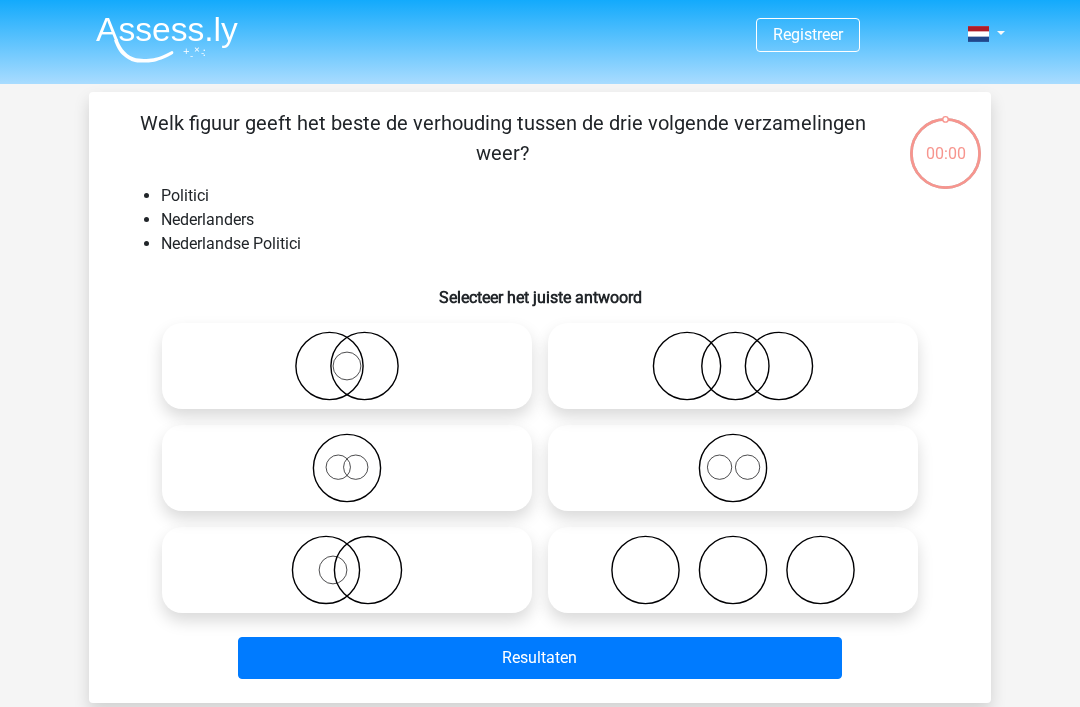 click 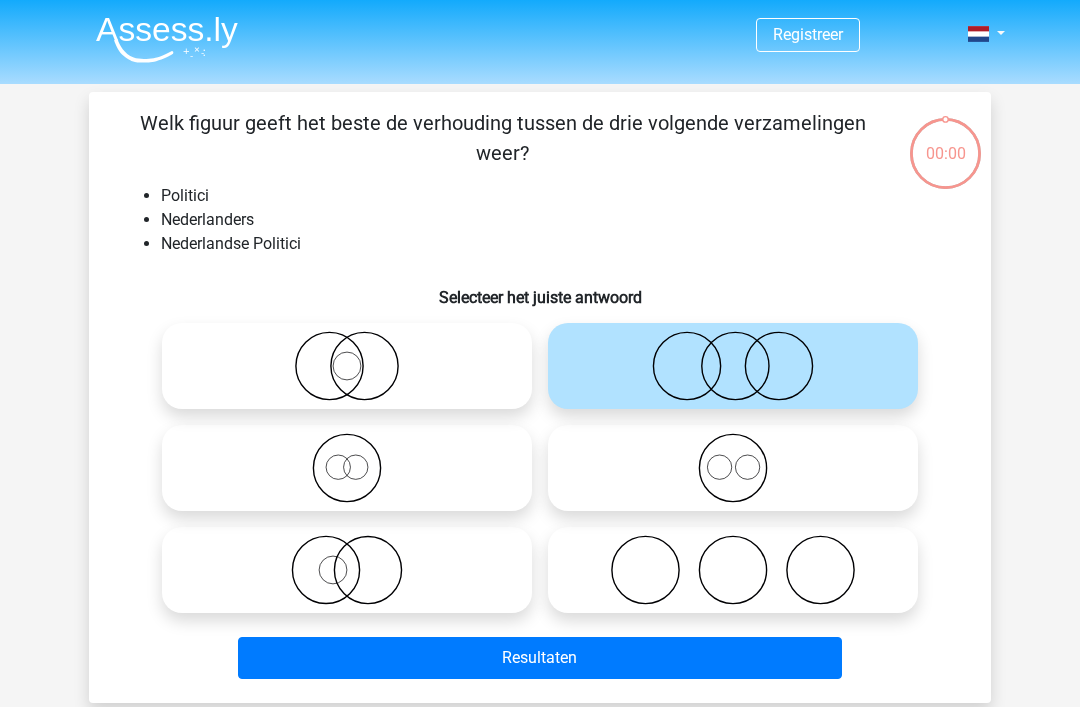 scroll, scrollTop: 92, scrollLeft: 0, axis: vertical 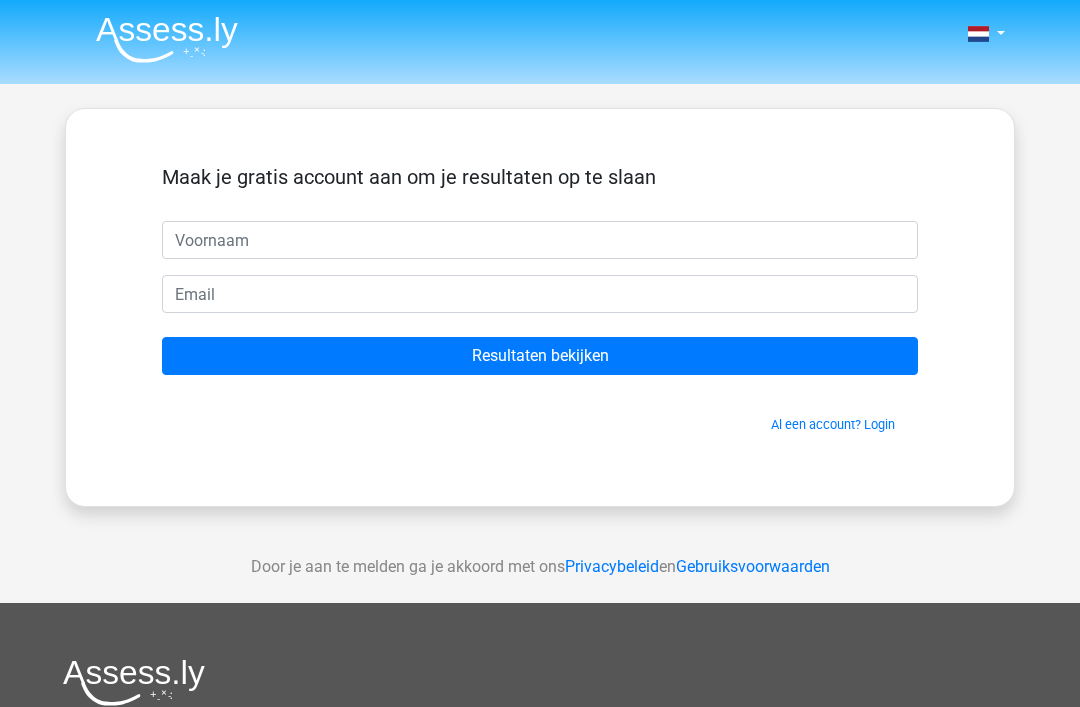 click at bounding box center (540, 240) 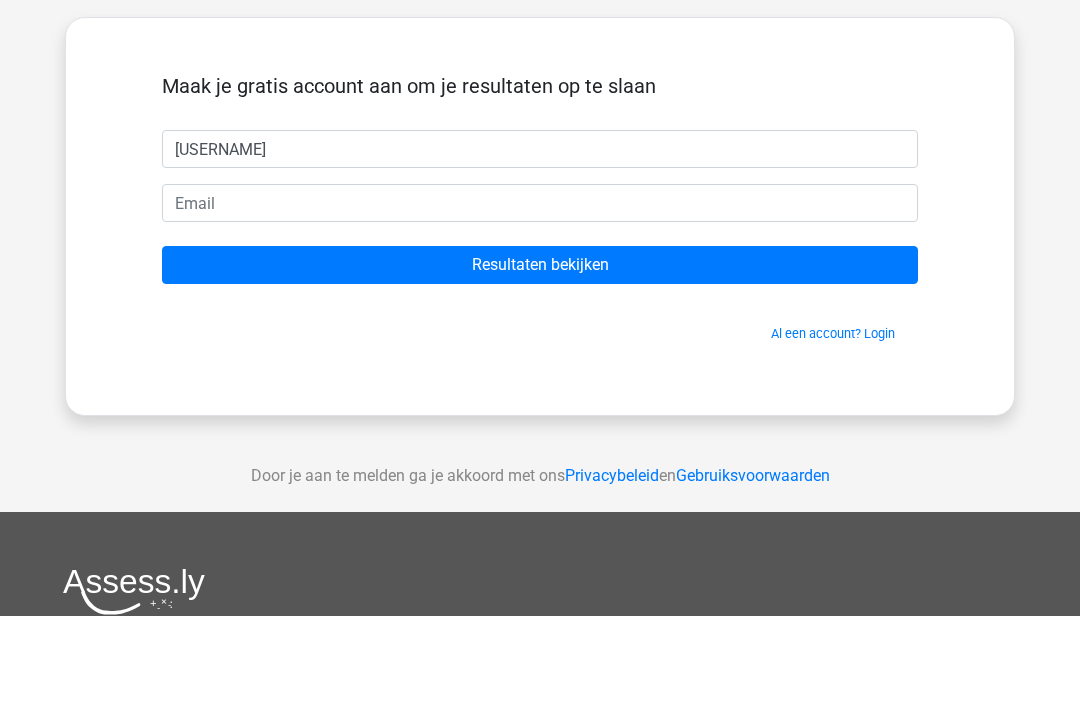 type on "[USERNAME]" 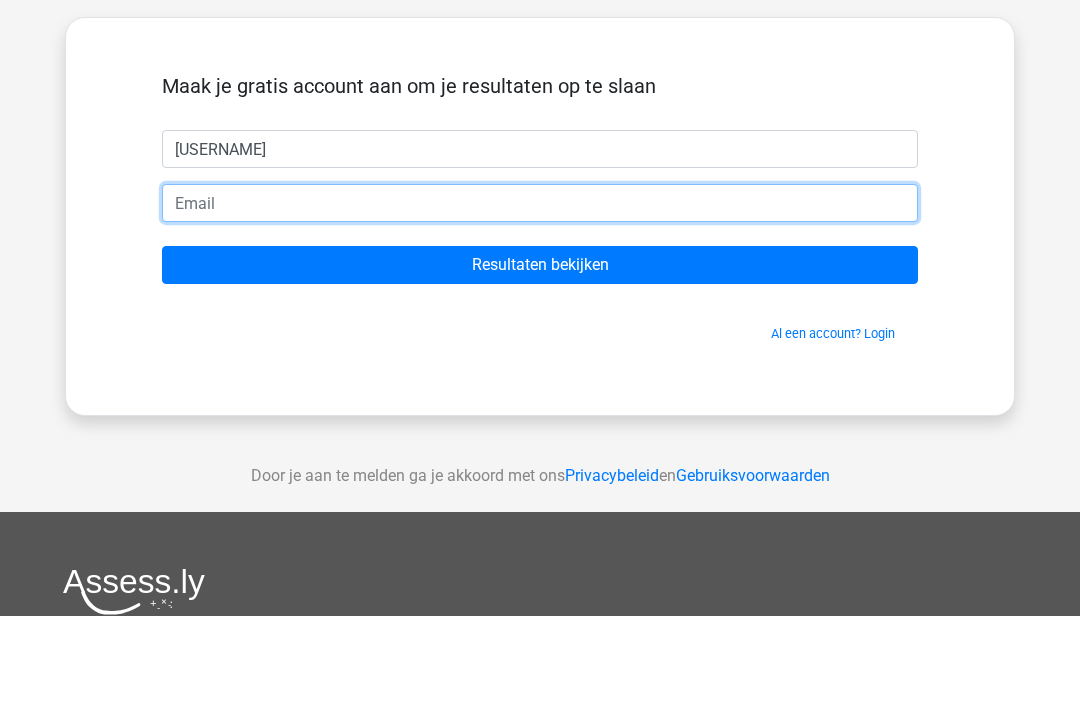 click at bounding box center (540, 294) 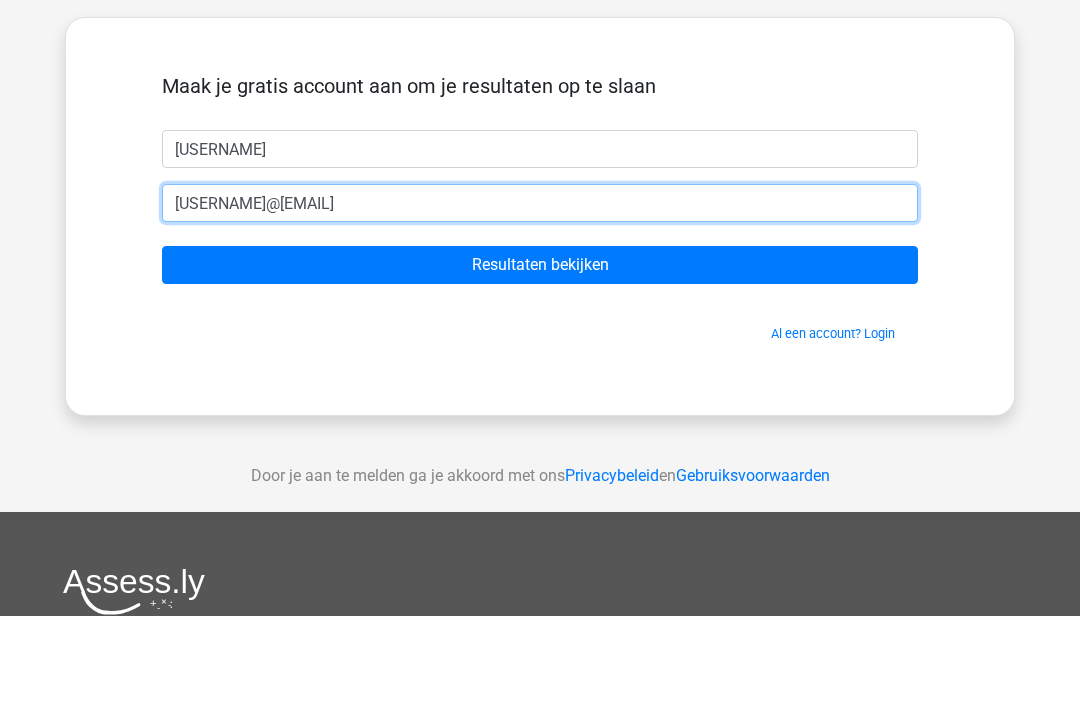 type on "[USERNAME]@[EMAIL]" 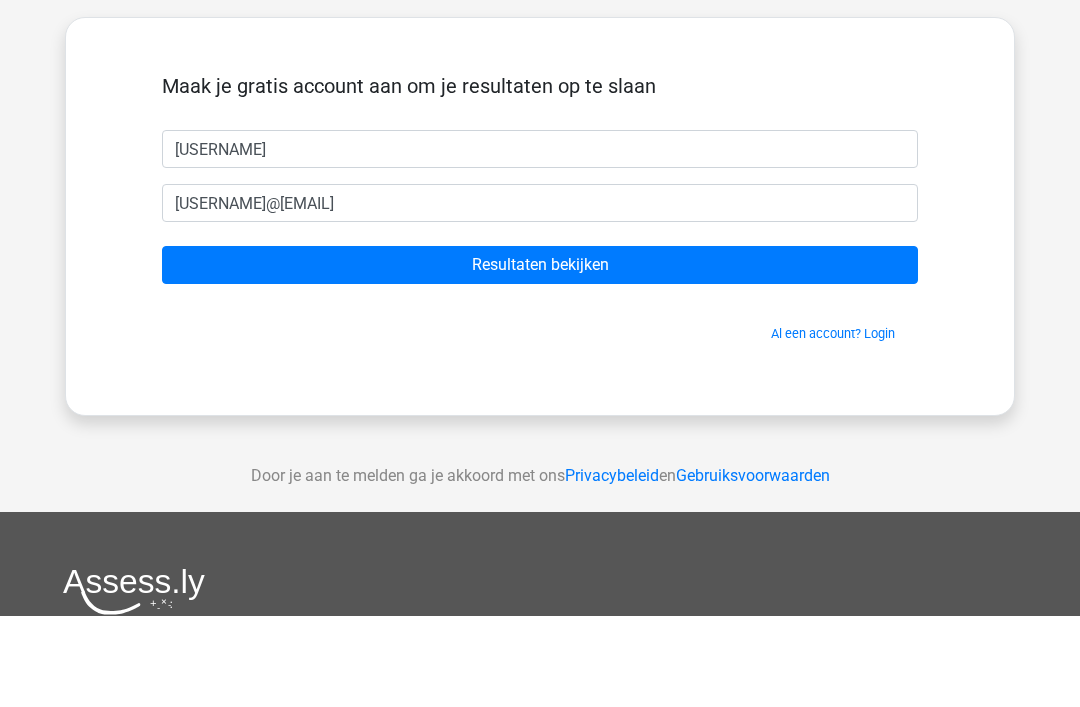 click on "Resultaten bekijken" at bounding box center (540, 356) 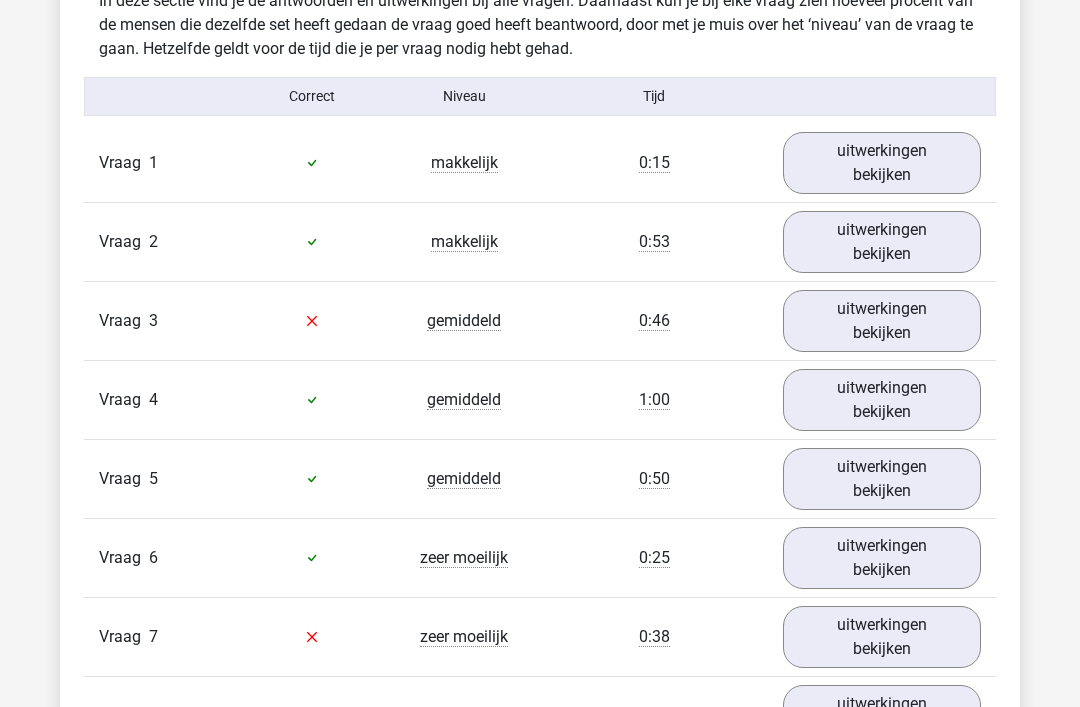 scroll, scrollTop: 2054, scrollLeft: 0, axis: vertical 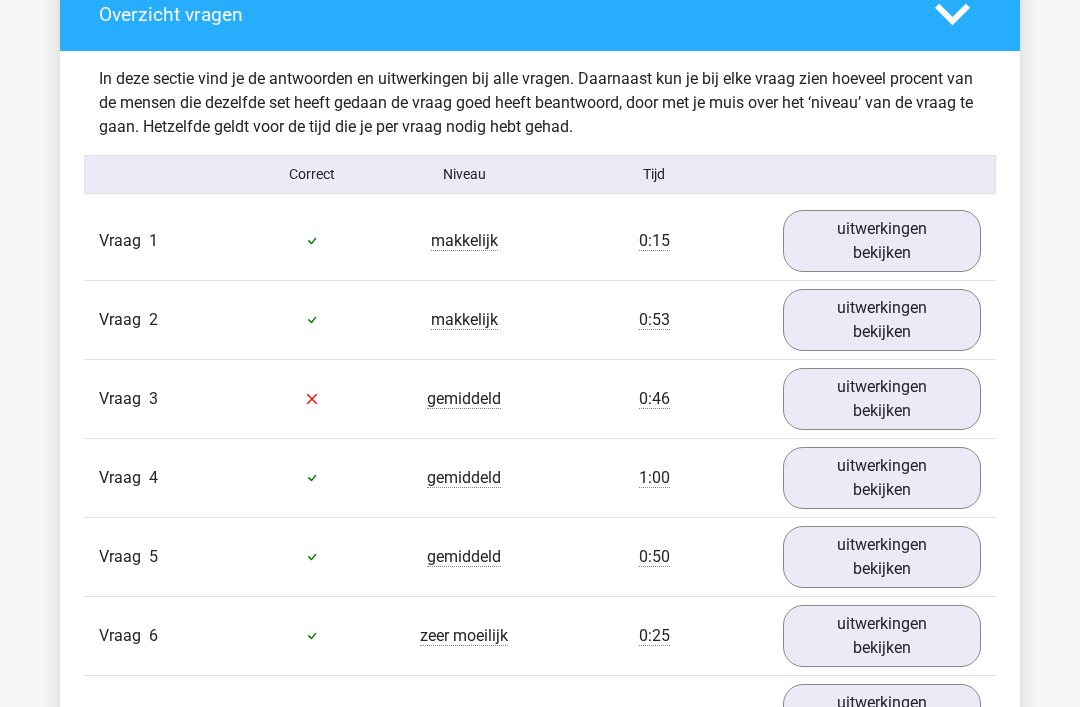 click on "uitwerkingen bekijken" at bounding box center (882, 399) 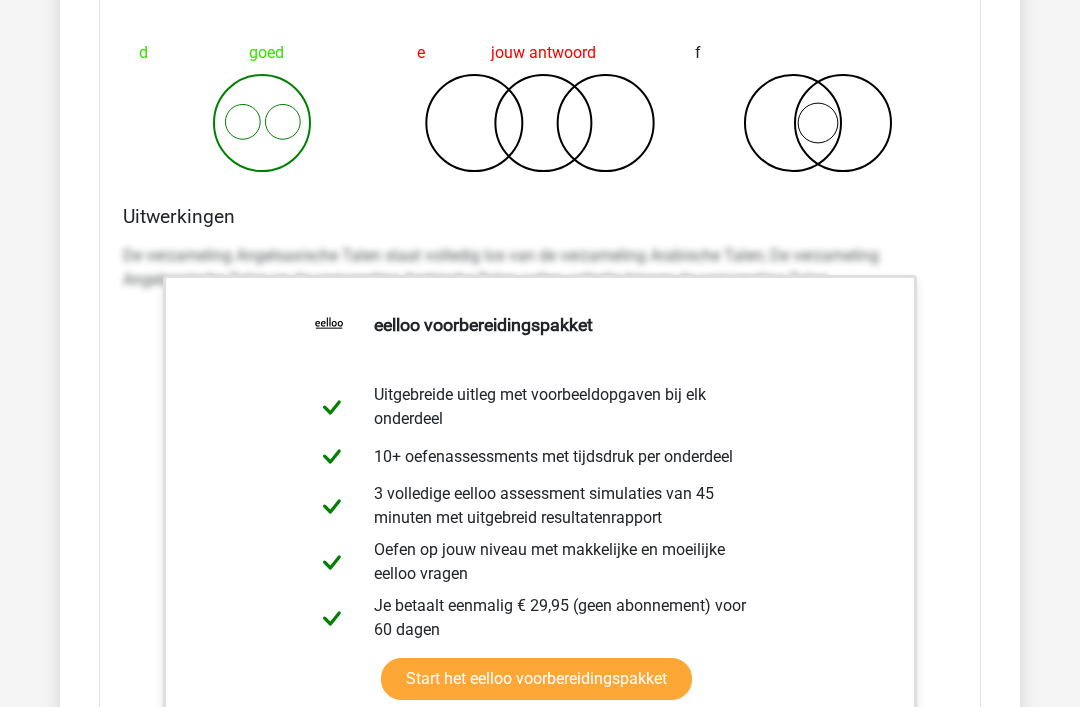 scroll, scrollTop: 2828, scrollLeft: 0, axis: vertical 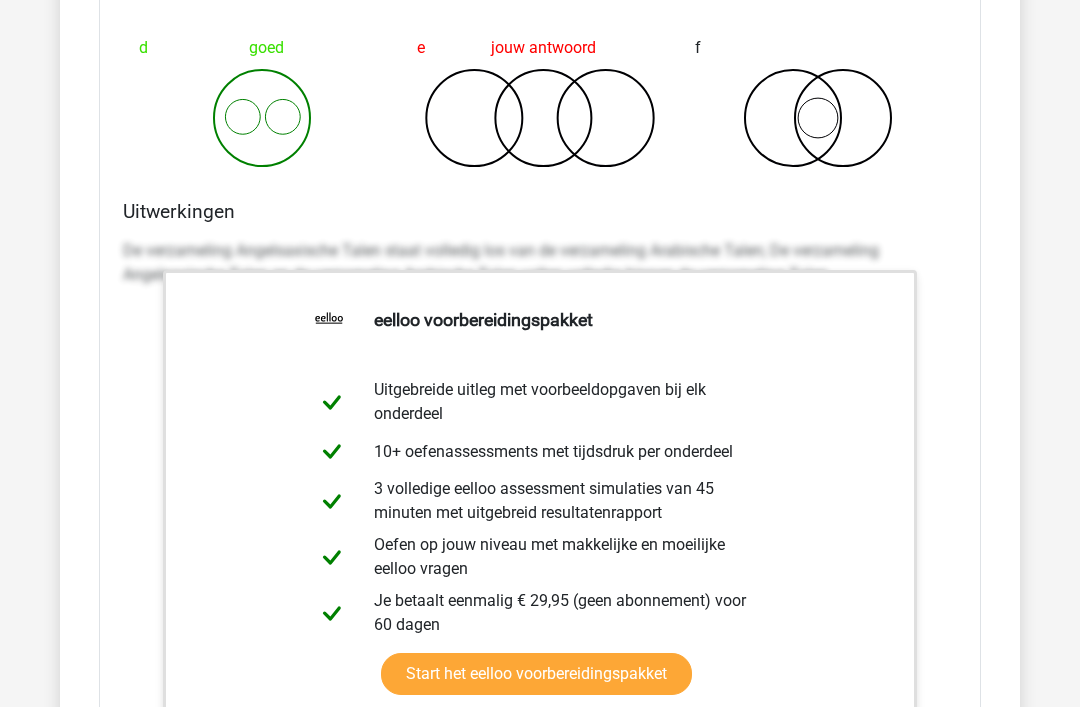 click on "Kies premium
[NAME]
[EMAIL]" at bounding box center [540, 359] 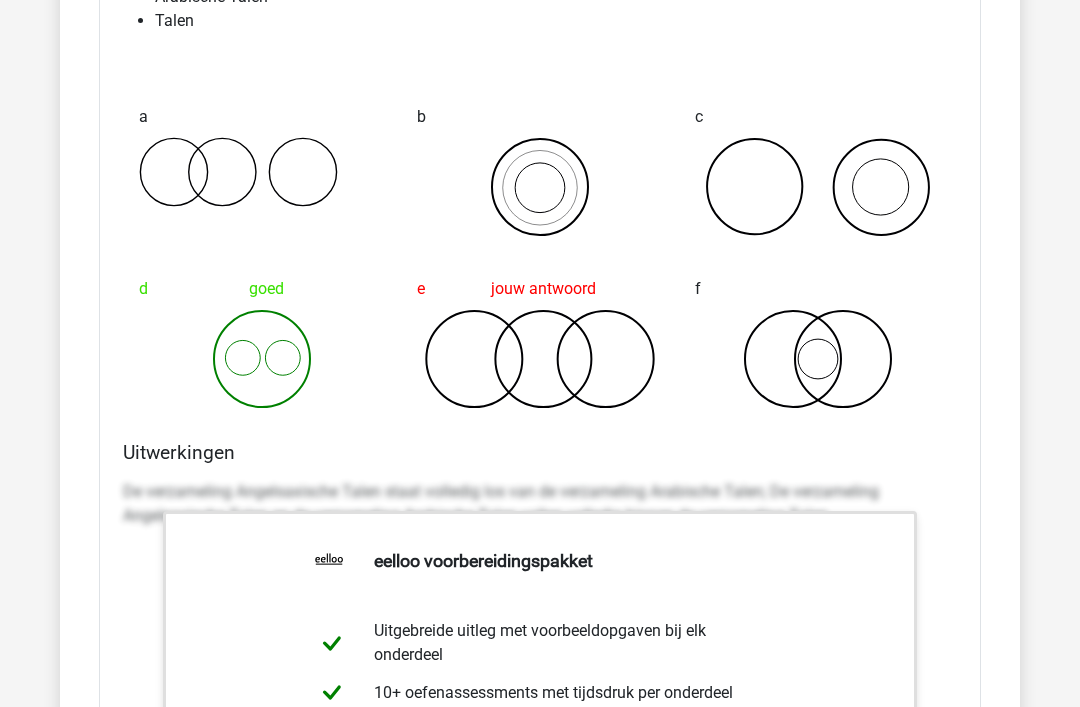 scroll, scrollTop: 2588, scrollLeft: 0, axis: vertical 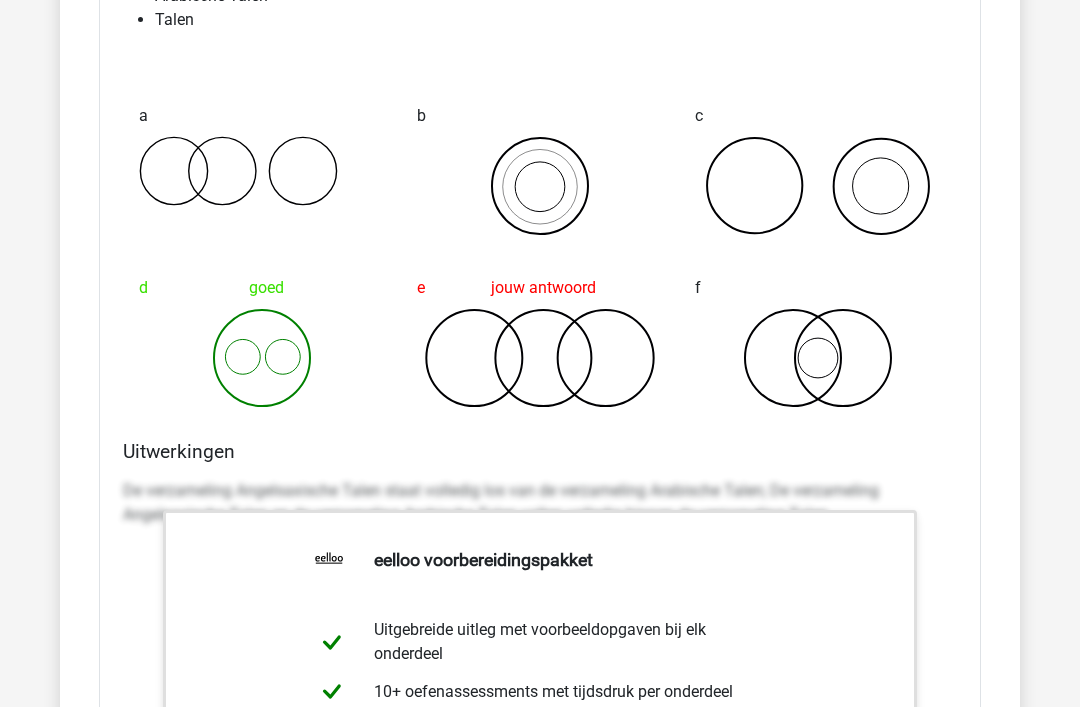 click on "De verzameling Angelsaxische Talen staat volledig los van de verzameling Arabische Talen; De verzameling Angelsaxische Talen en de verzameling Arabische Talen vallen volledig binnen de verzameling Talen" at bounding box center (540, 512) 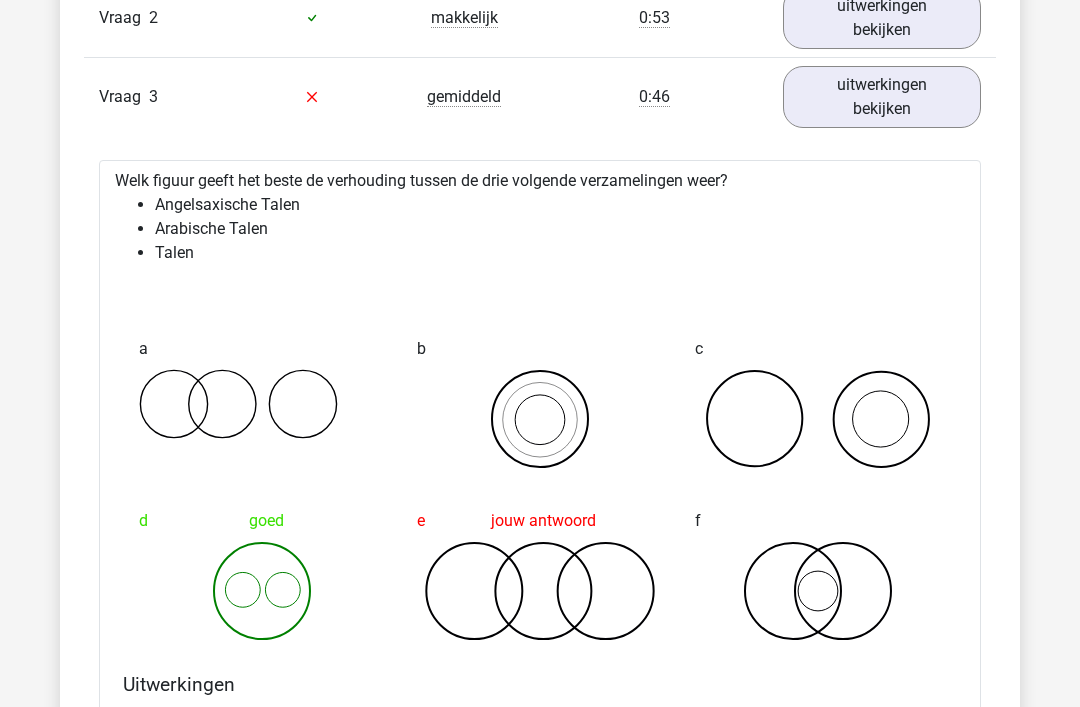 scroll, scrollTop: 2325, scrollLeft: 0, axis: vertical 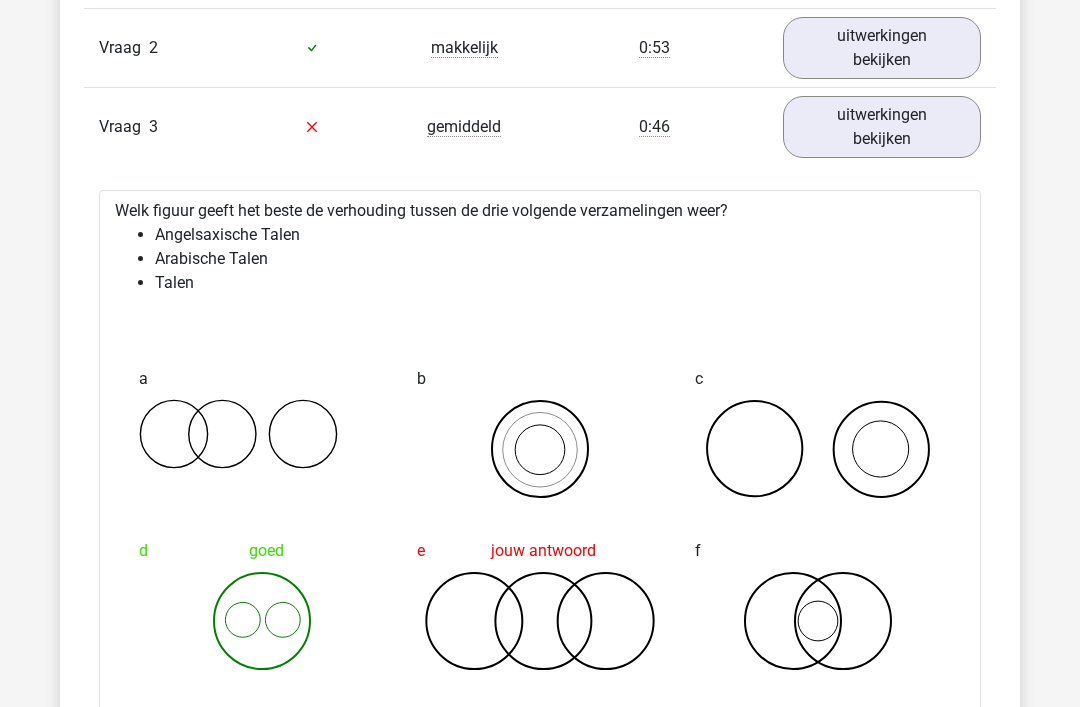 click on "Welk figuur geeft het beste de verhouding tussen de drie volgende verzamelingen weer? Angelsaxische Talen Arabische Talen Talen
a
b
c
d
goed
e" at bounding box center [540, 809] 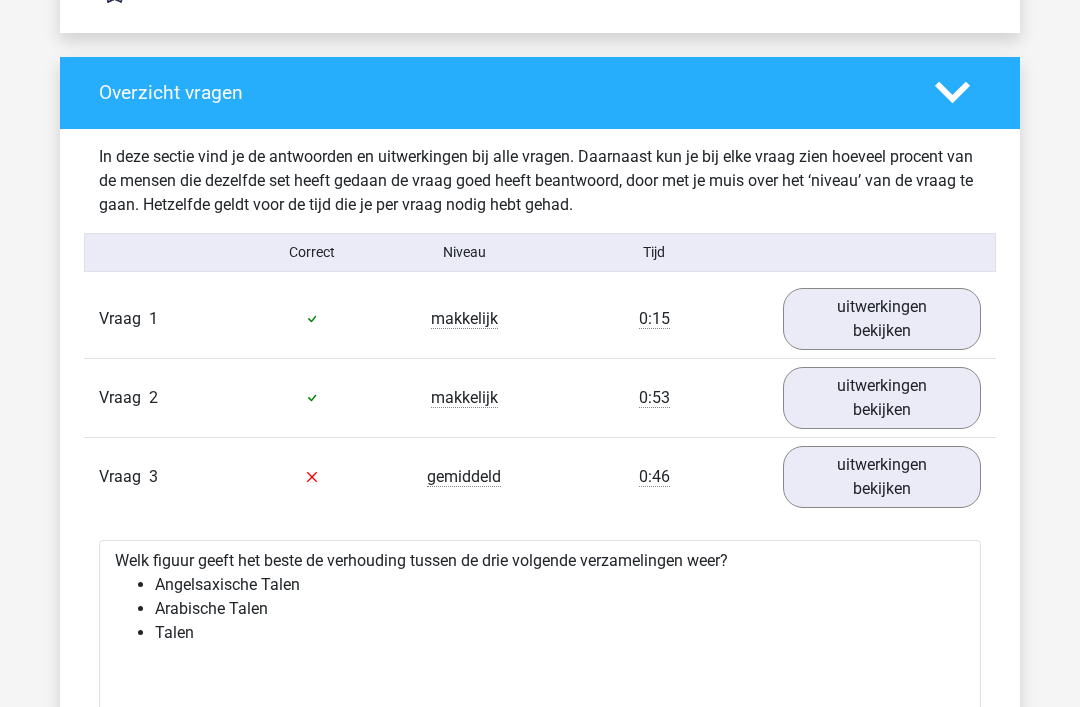 scroll, scrollTop: 1976, scrollLeft: 0, axis: vertical 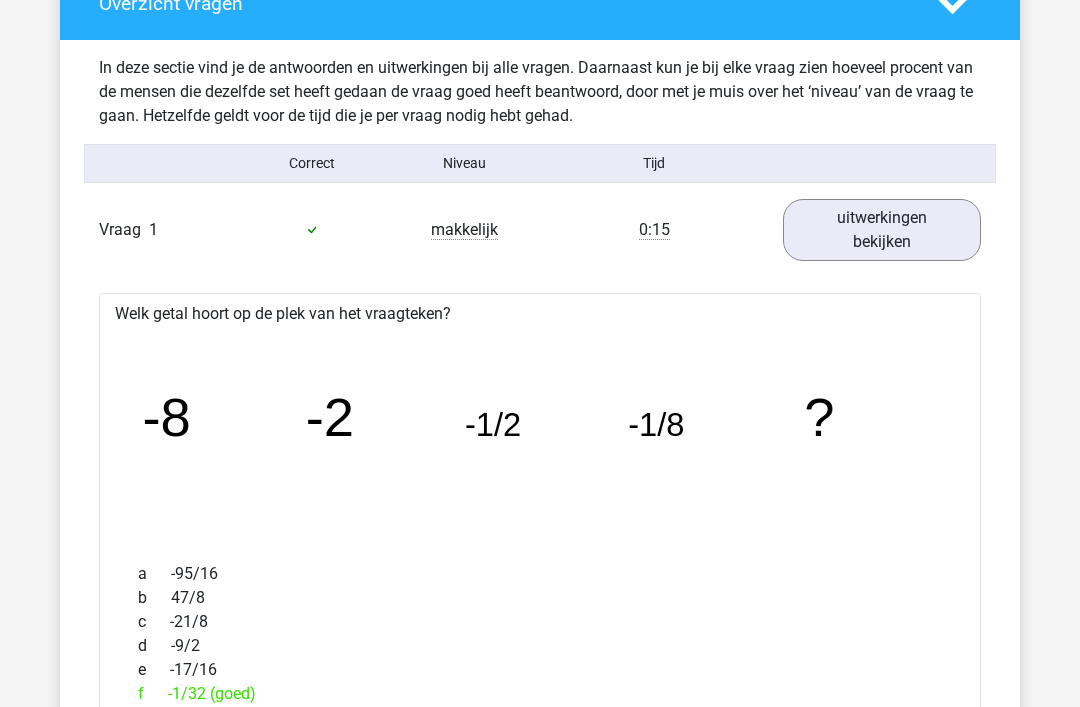 click on "uitwerkingen bekijken" at bounding box center (882, 230) 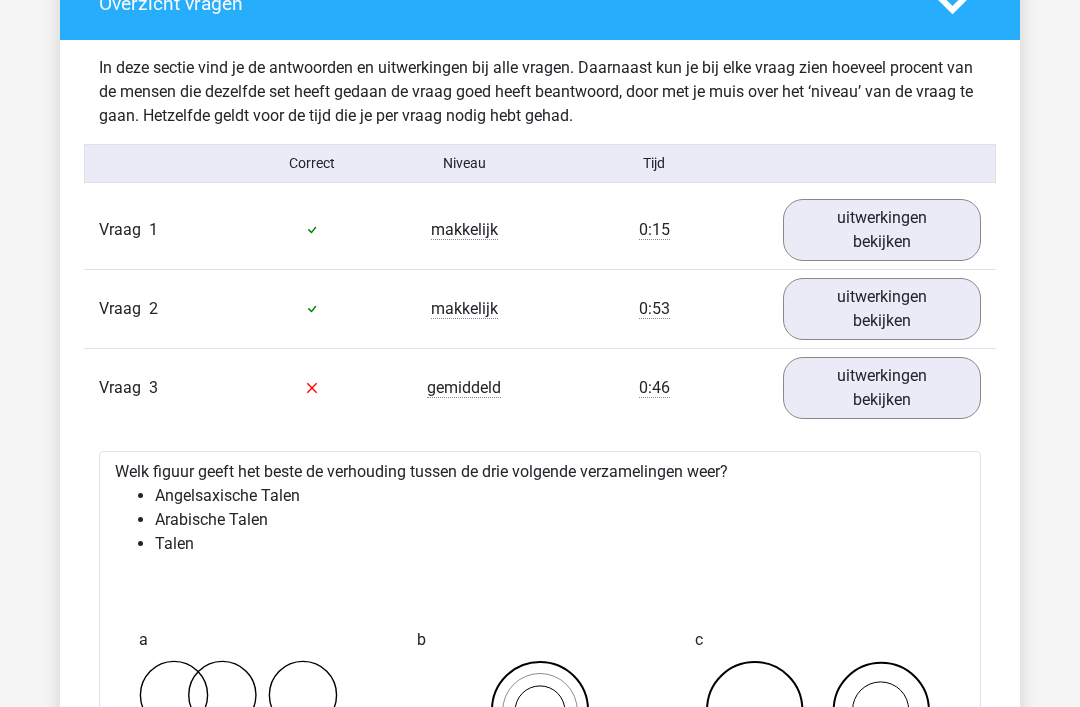 click on "uitwerkingen bekijken" at bounding box center [882, 388] 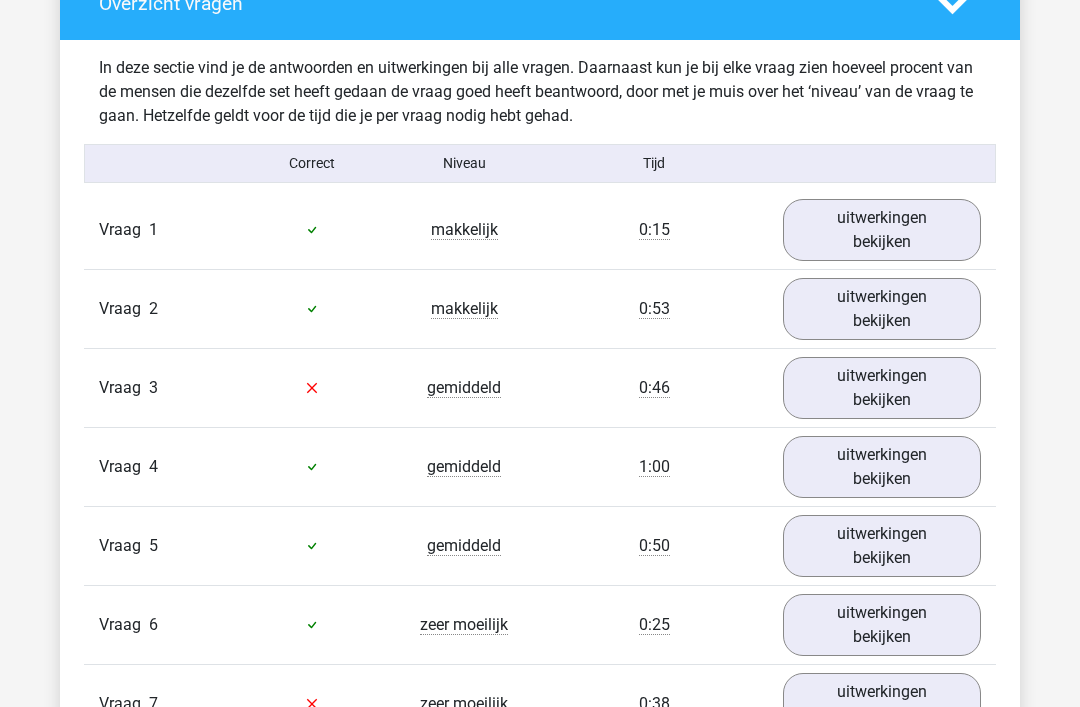click on "uitwerkingen bekijken" at bounding box center [882, 309] 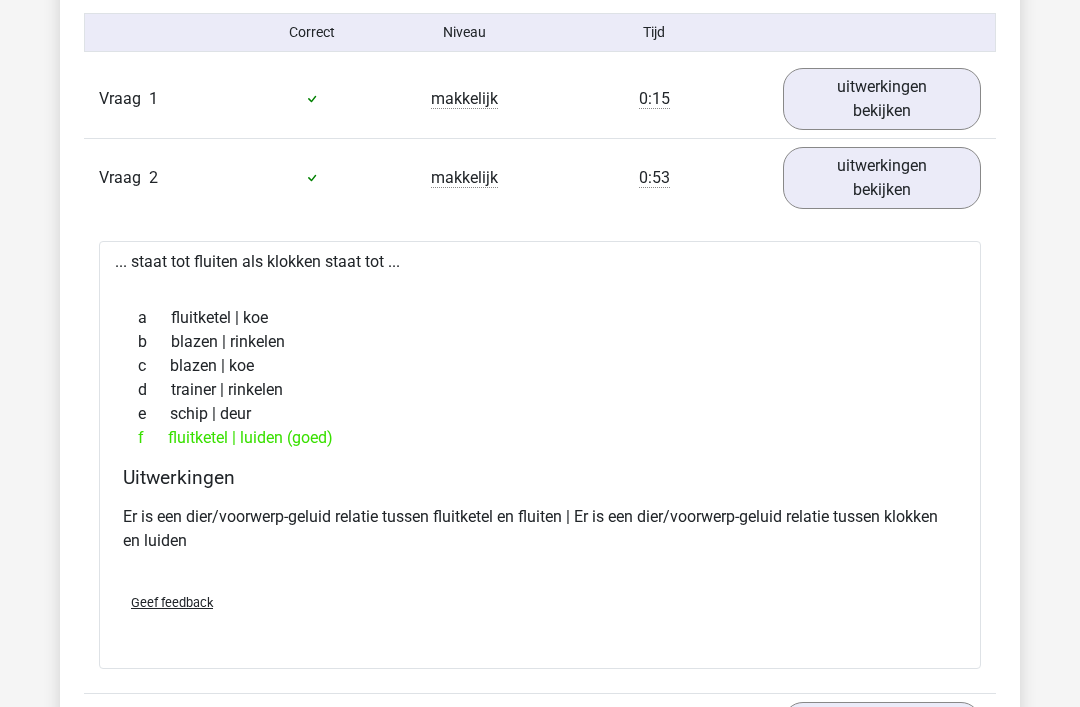 scroll, scrollTop: 2195, scrollLeft: 0, axis: vertical 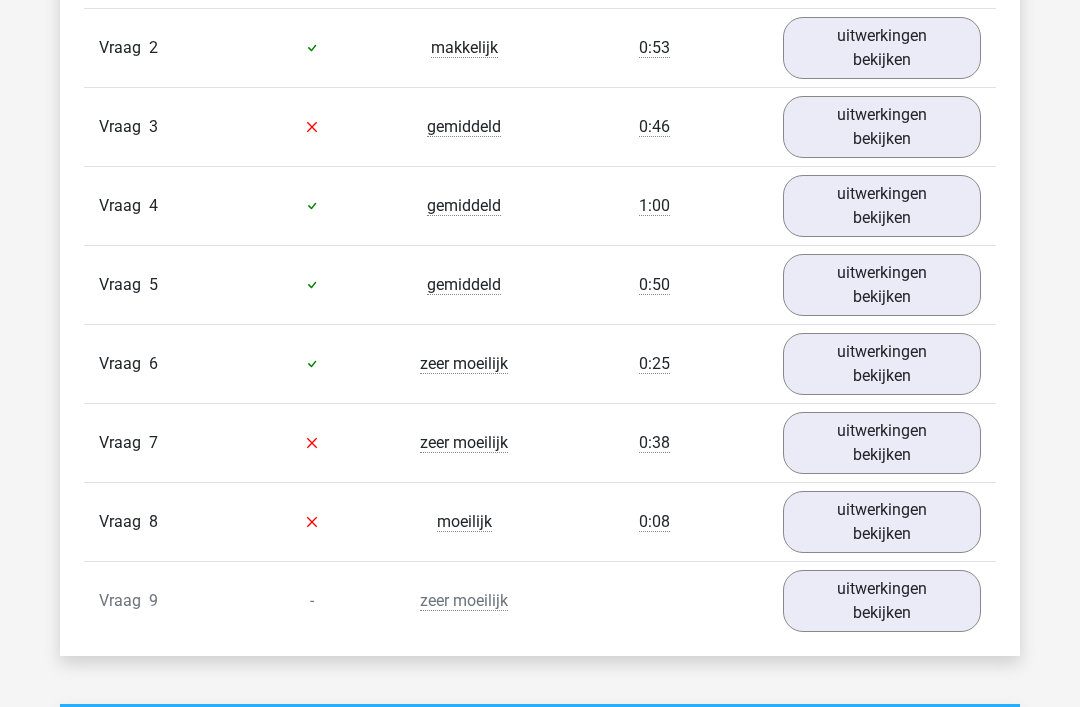 click on "uitwerkingen bekijken" at bounding box center [882, 207] 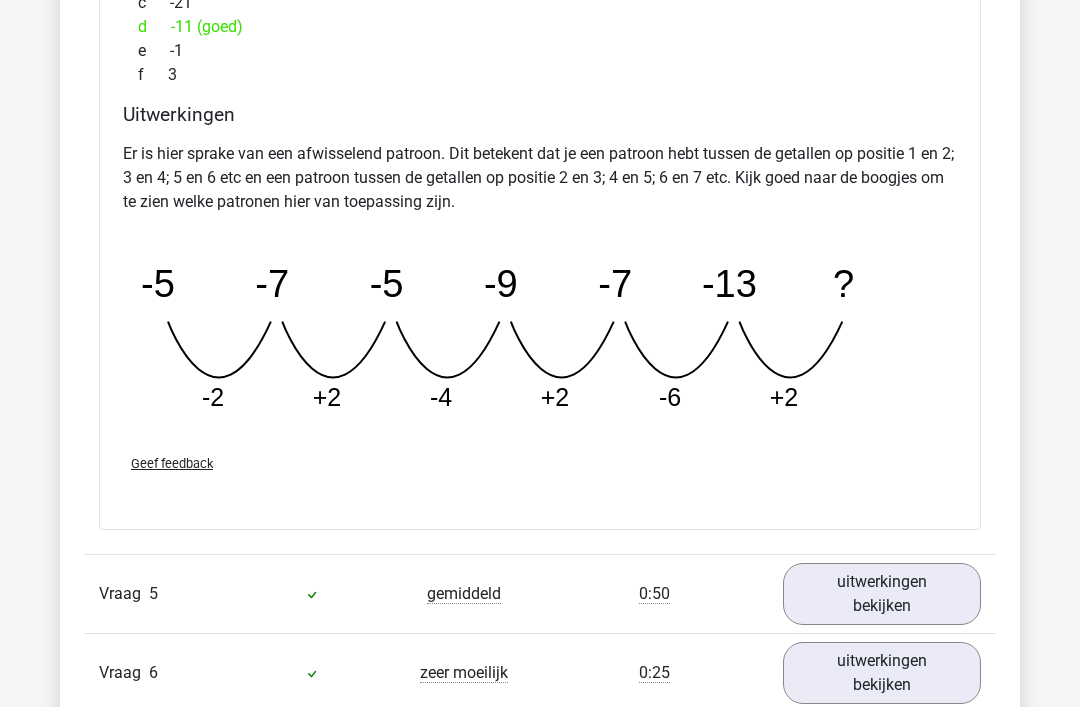 scroll, scrollTop: 2920, scrollLeft: 0, axis: vertical 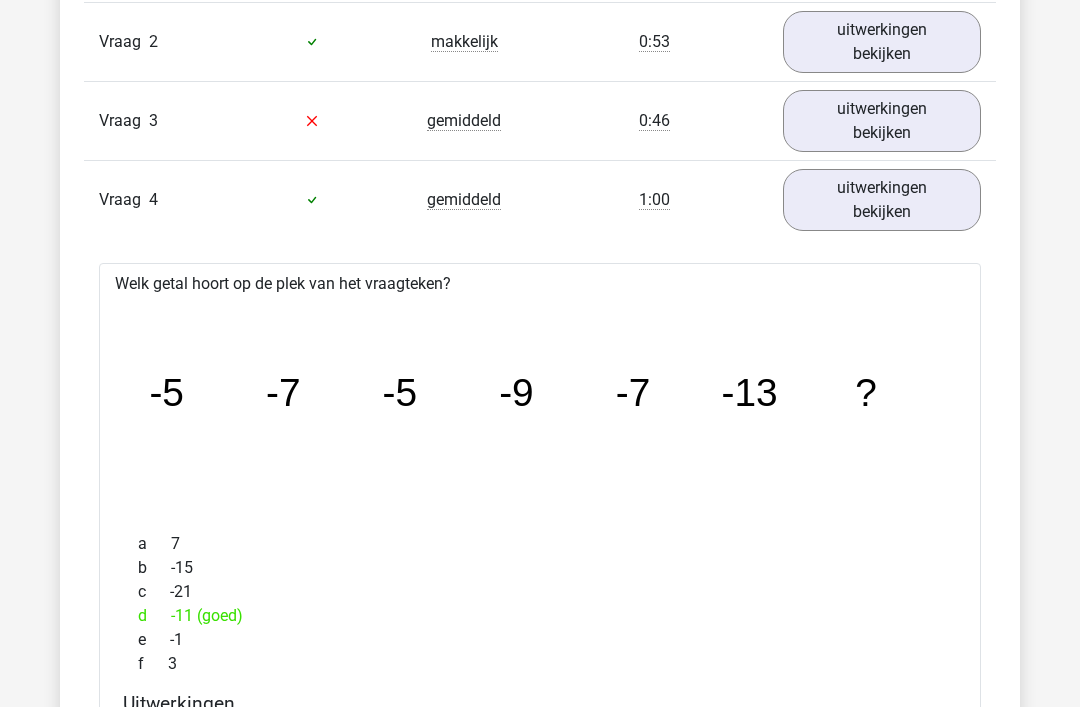 click on "uitwerkingen bekijken" at bounding box center [882, 201] 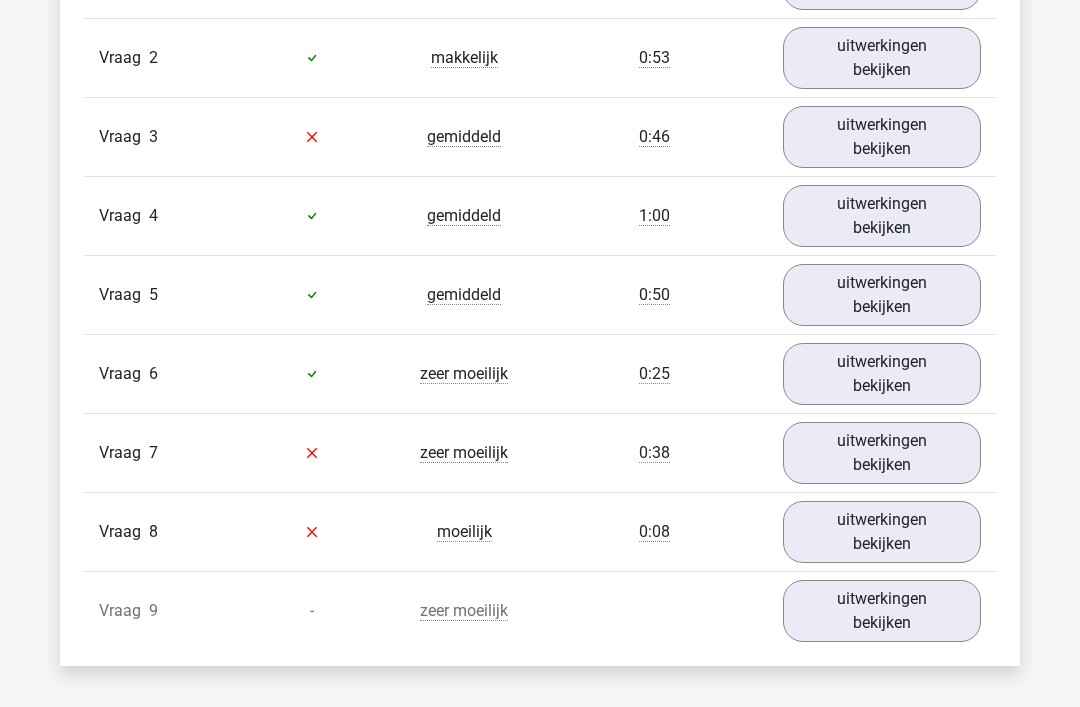 click on "uitwerkingen bekijken" at bounding box center (882, 296) 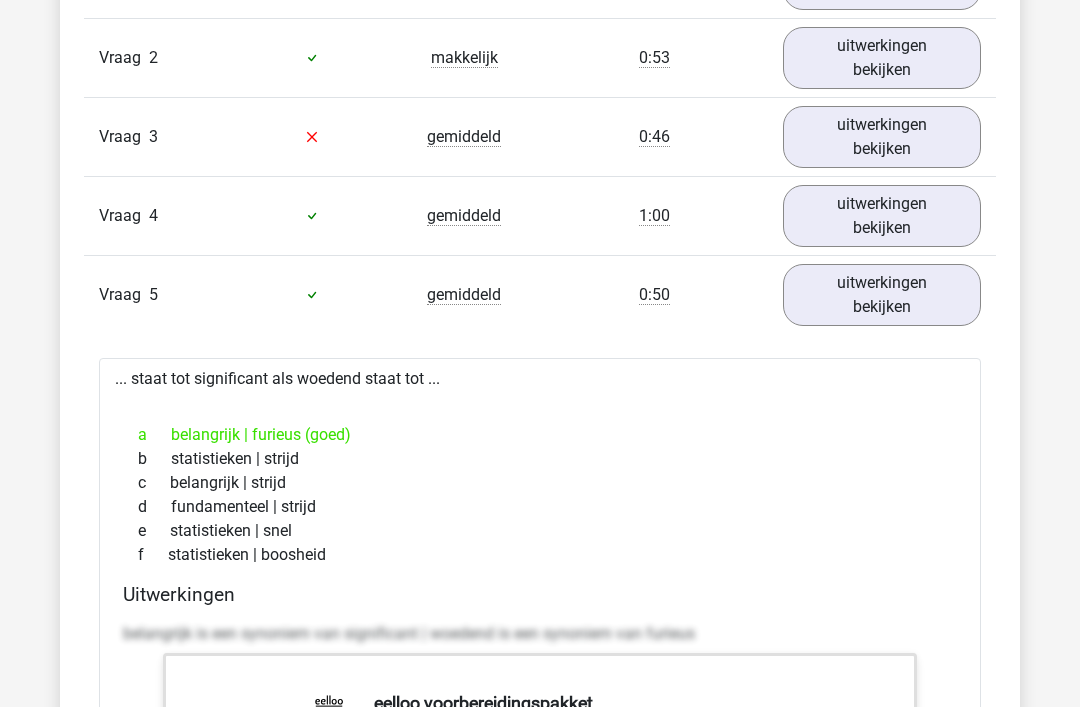scroll, scrollTop: 2316, scrollLeft: 0, axis: vertical 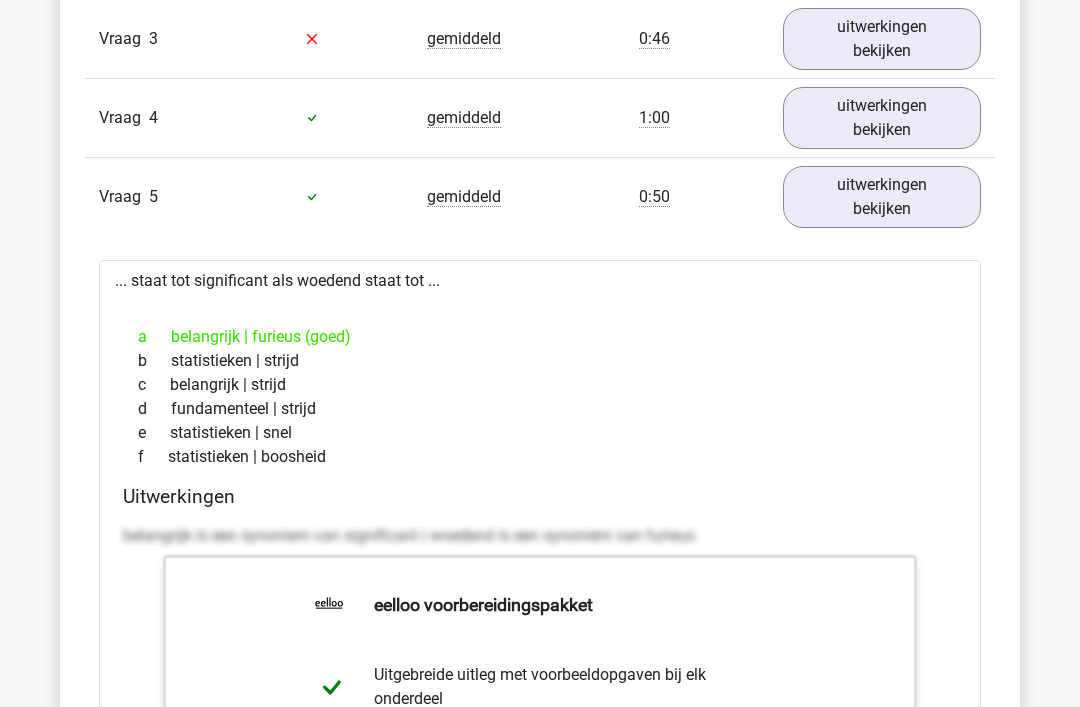 click on "uitwerkingen bekijken" at bounding box center (882, 198) 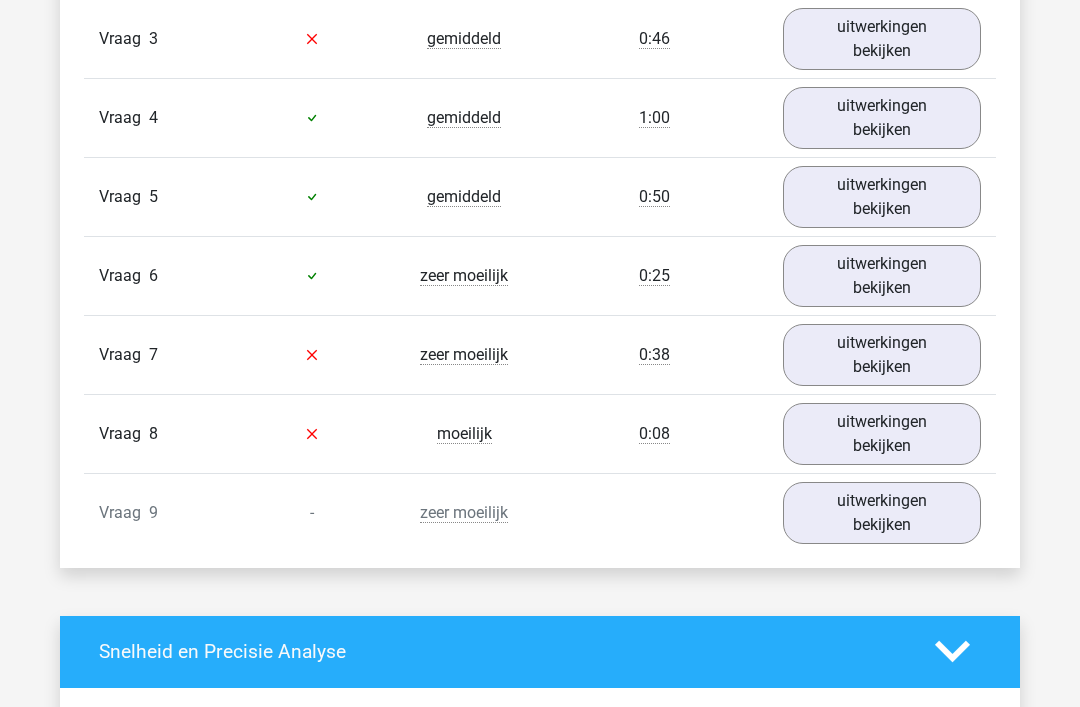 click on "uitwerkingen bekijken" at bounding box center [882, 276] 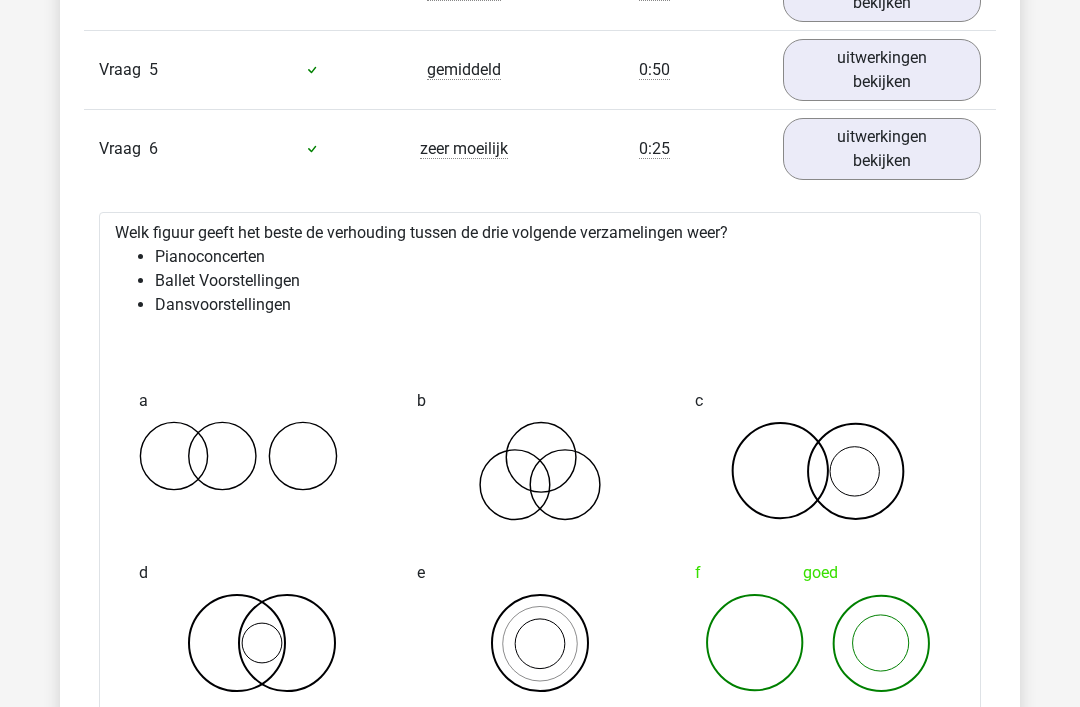 scroll, scrollTop: 2543, scrollLeft: 0, axis: vertical 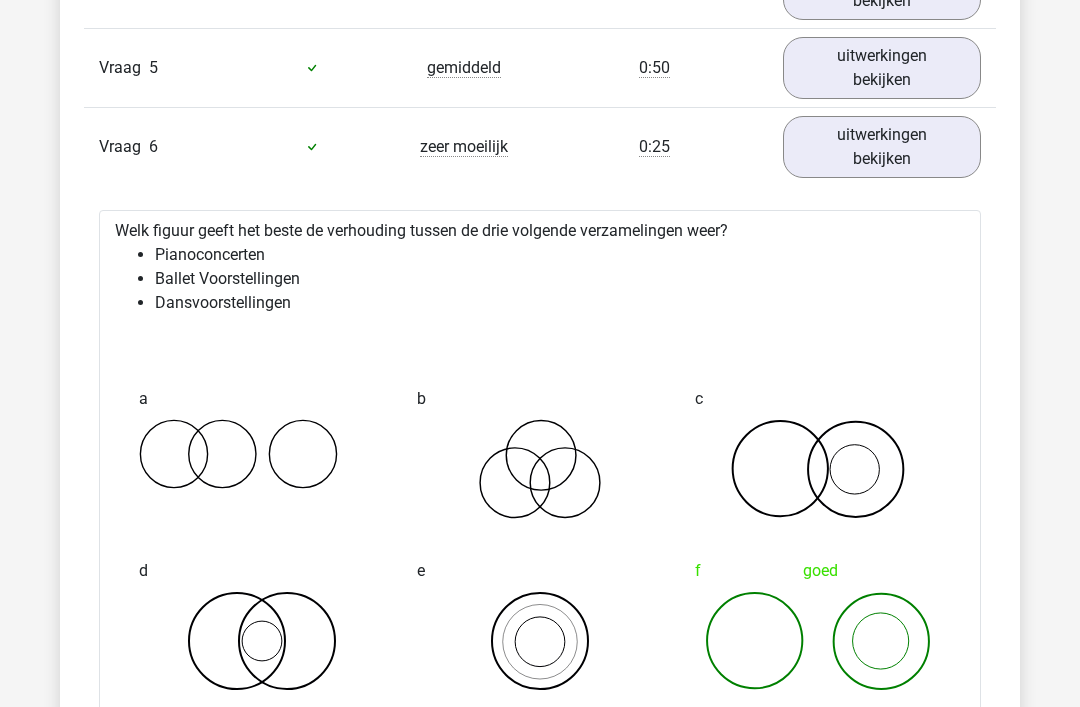 click on "uitwerkingen bekijken" at bounding box center (882, 147) 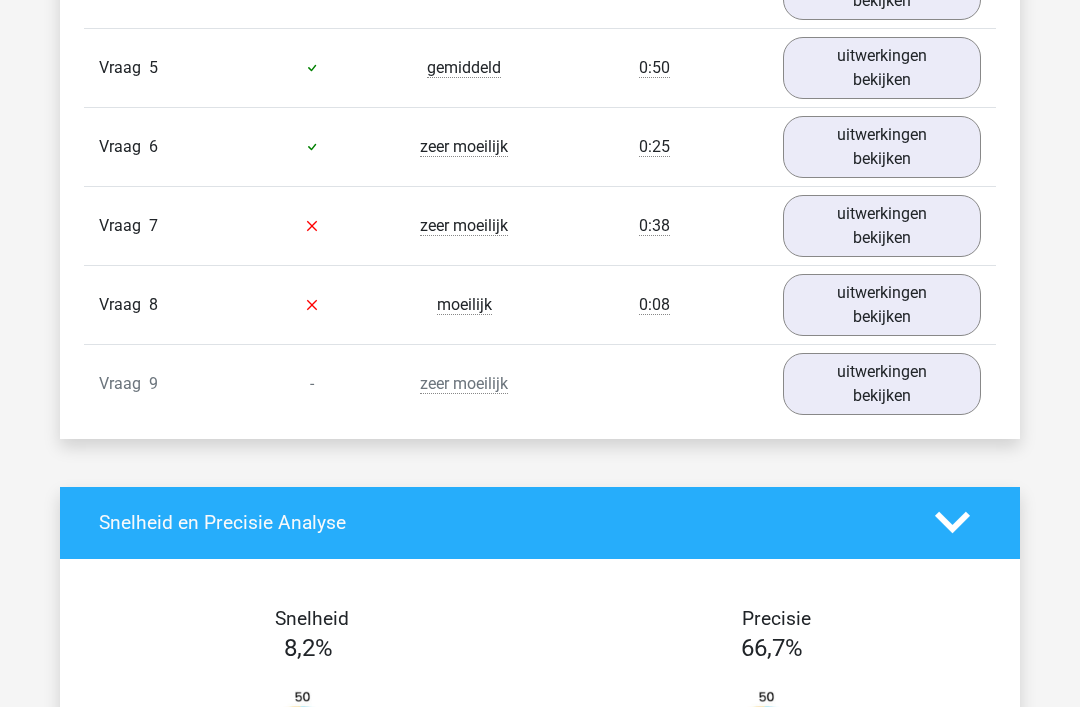 click on "uitwerkingen bekijken" at bounding box center (882, 147) 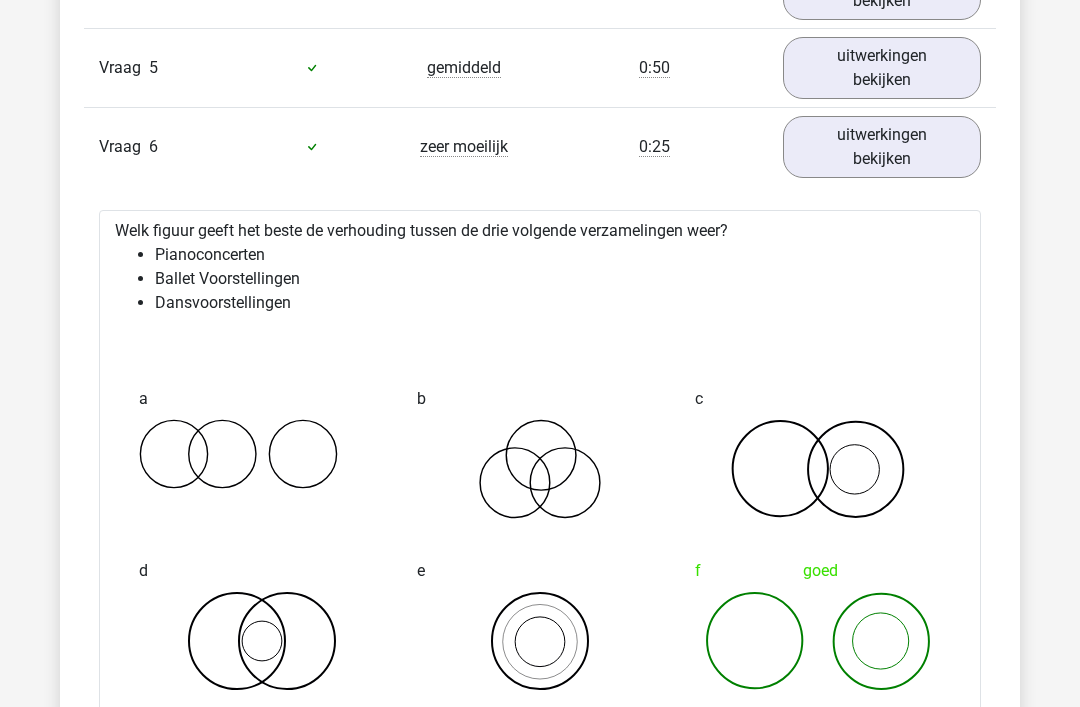 click on "uitwerkingen bekijken" at bounding box center [882, 147] 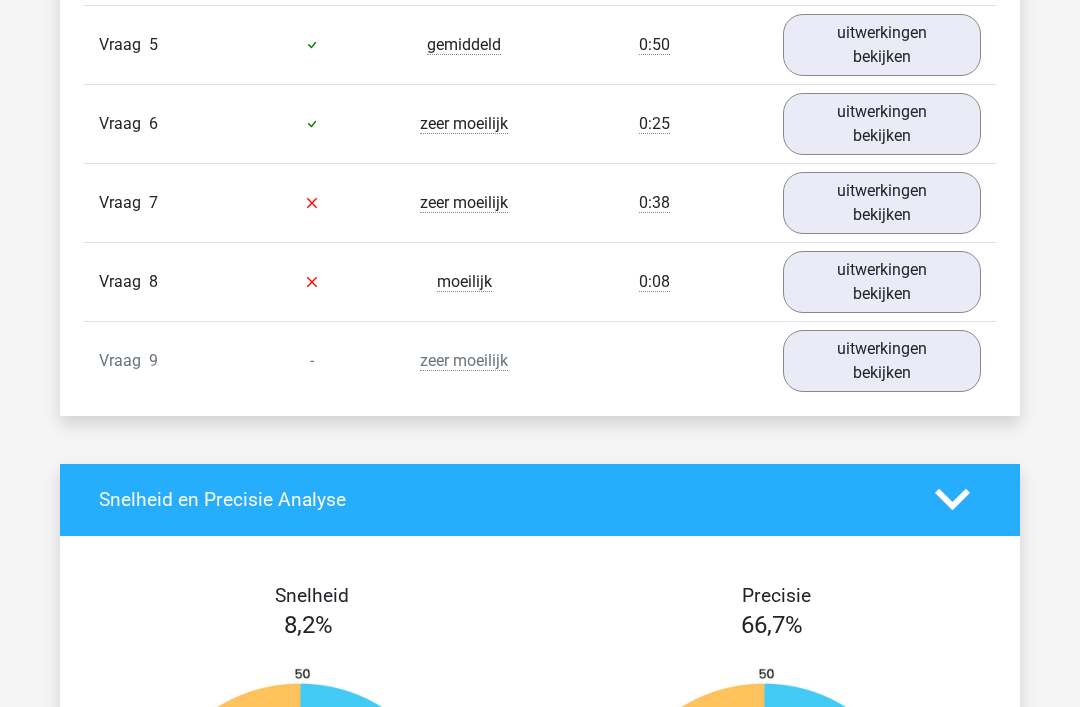 click on "uitwerkingen bekijken" at bounding box center [882, 204] 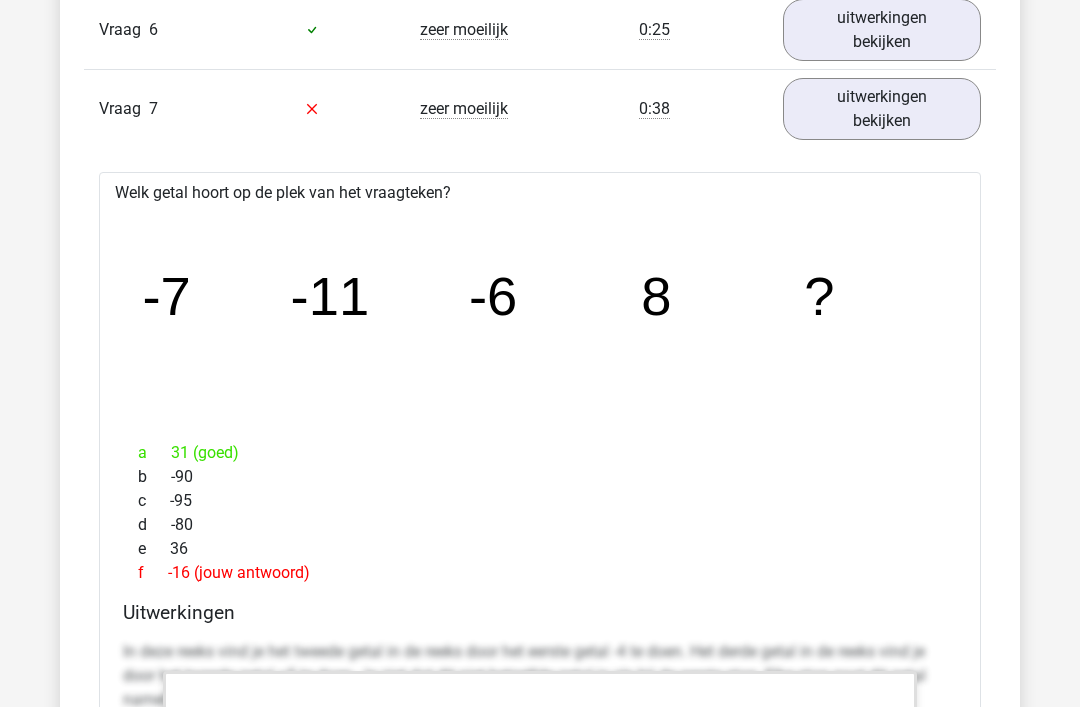 scroll, scrollTop: 2660, scrollLeft: 0, axis: vertical 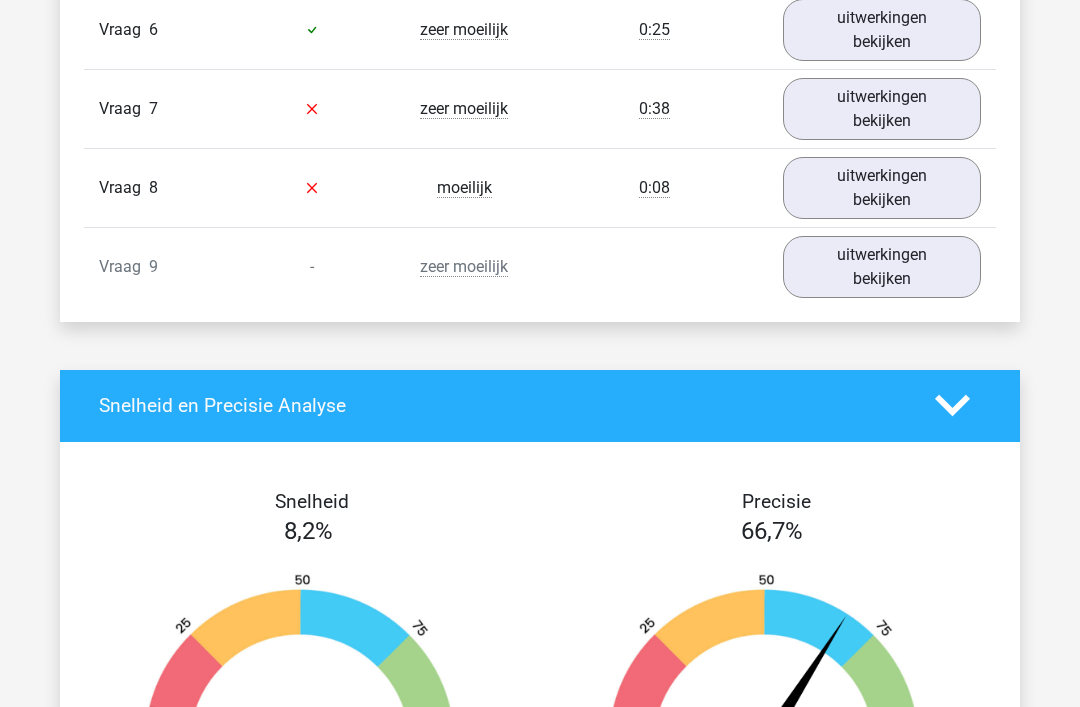 click on "uitwerkingen bekijken" at bounding box center [882, 188] 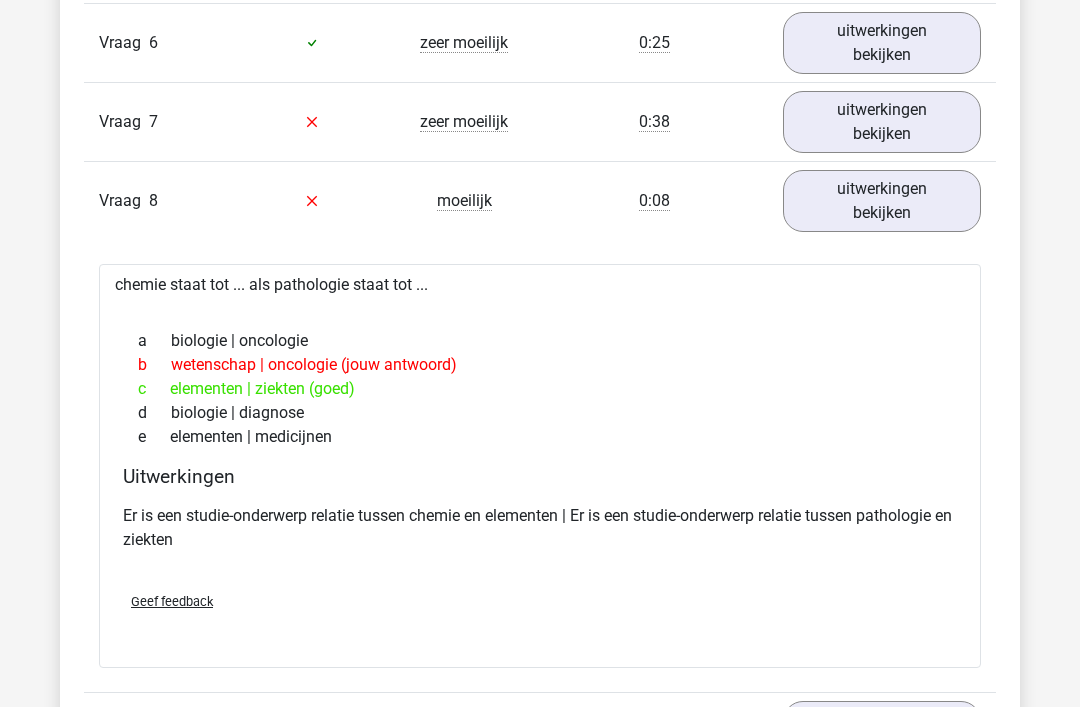 scroll, scrollTop: 2652, scrollLeft: 0, axis: vertical 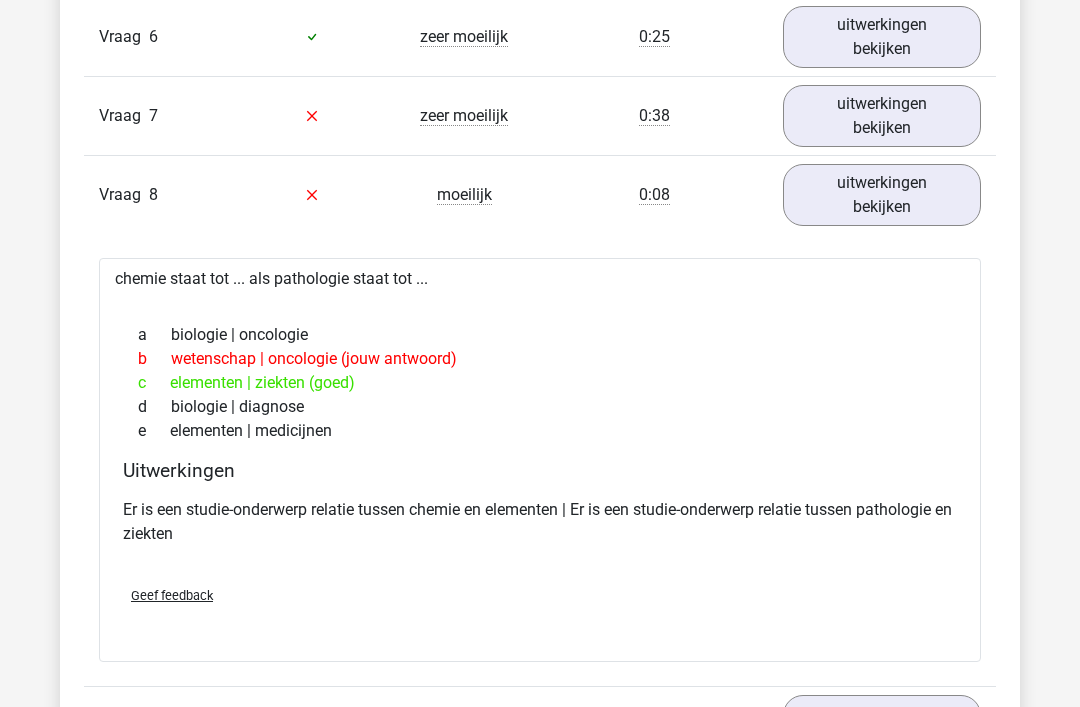 click on "uitwerkingen bekijken" at bounding box center (882, 196) 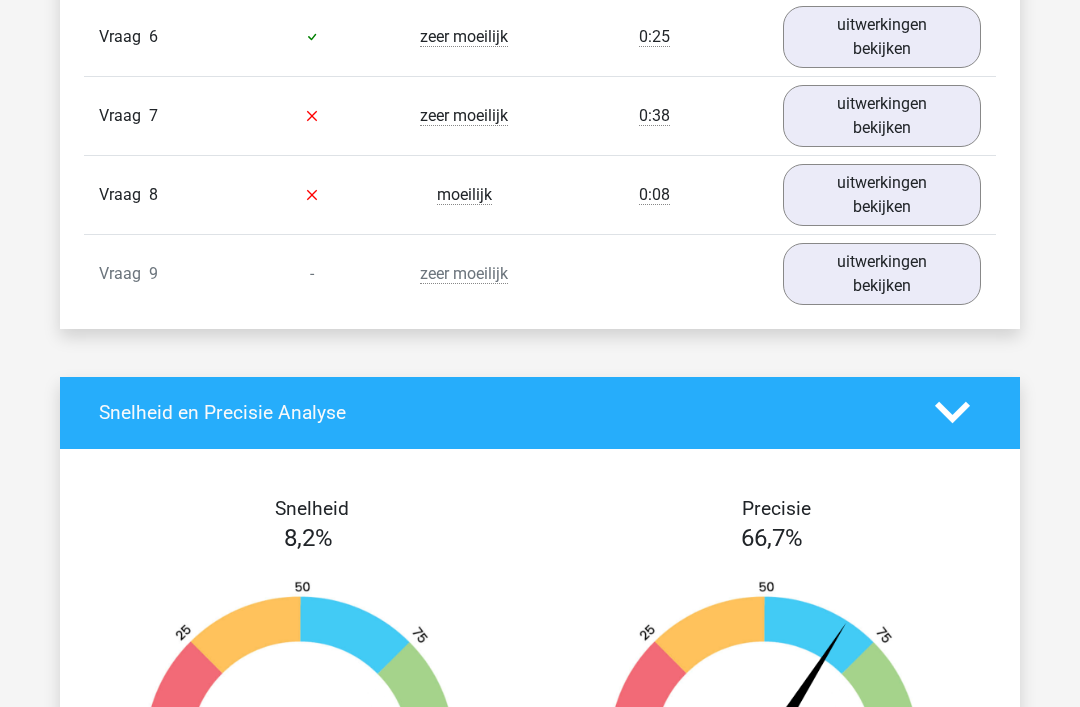 click on "uitwerkingen bekijken" at bounding box center [882, 274] 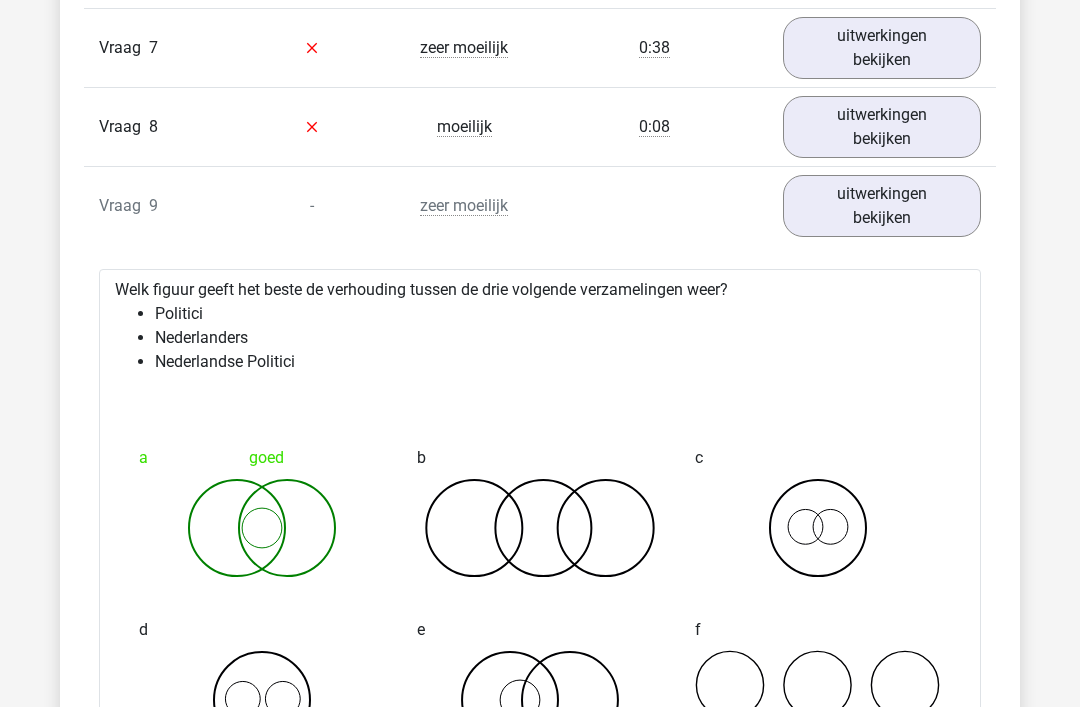 scroll, scrollTop: 2695, scrollLeft: 0, axis: vertical 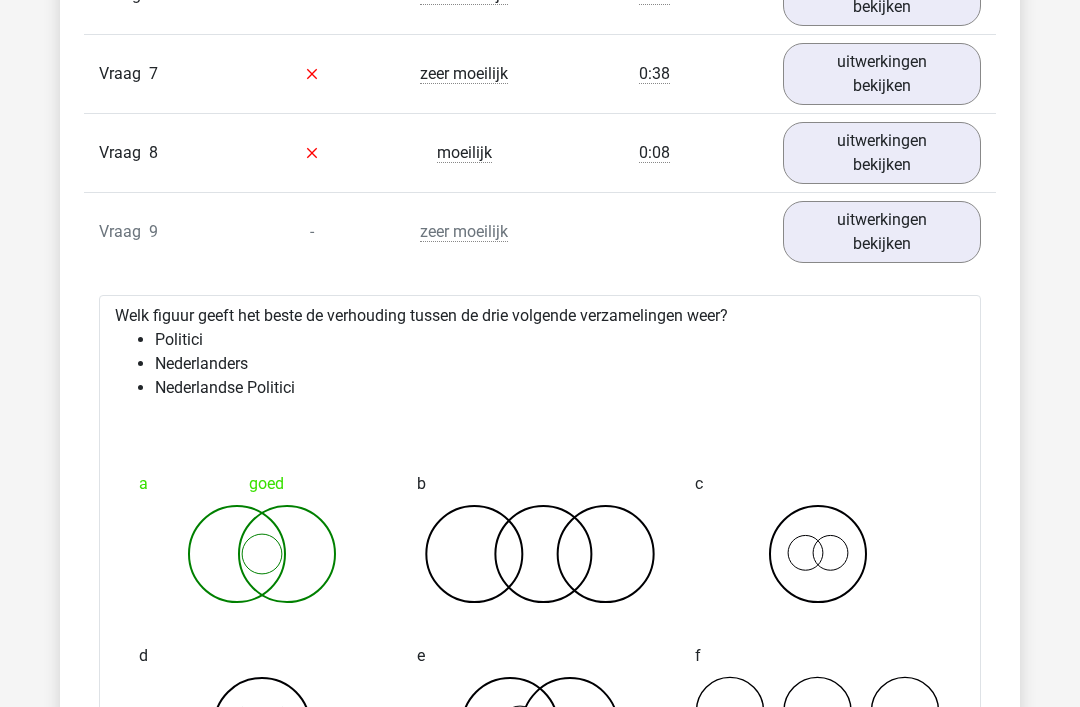 click on "uitwerkingen bekijken" at bounding box center [882, 232] 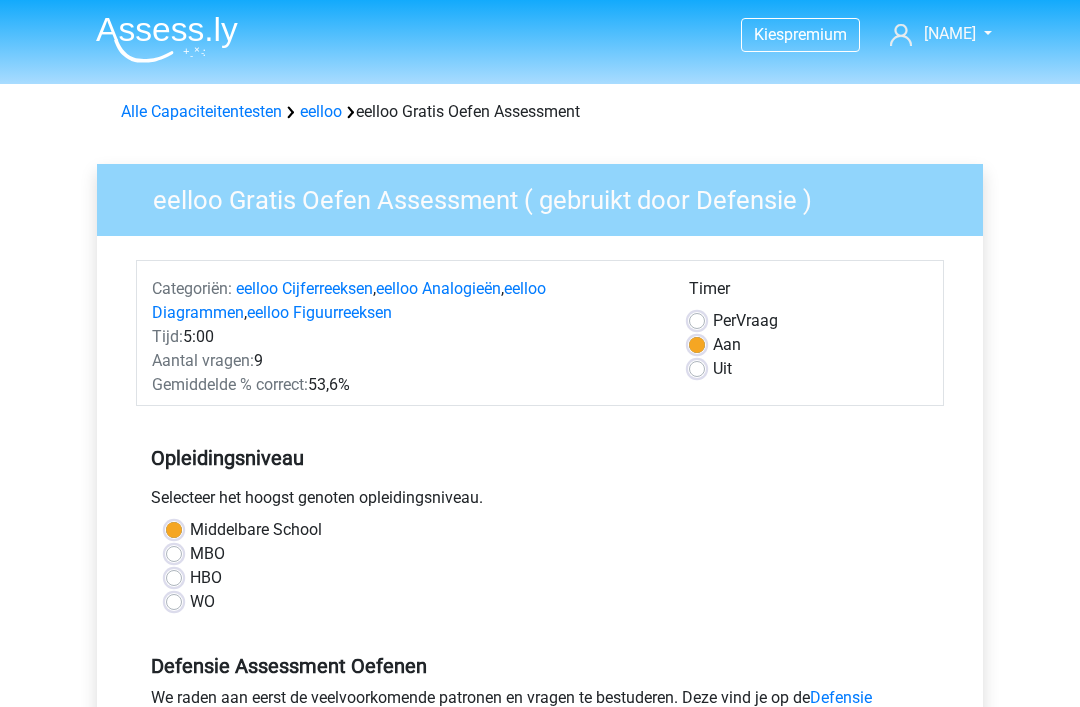 scroll, scrollTop: 482, scrollLeft: 0, axis: vertical 